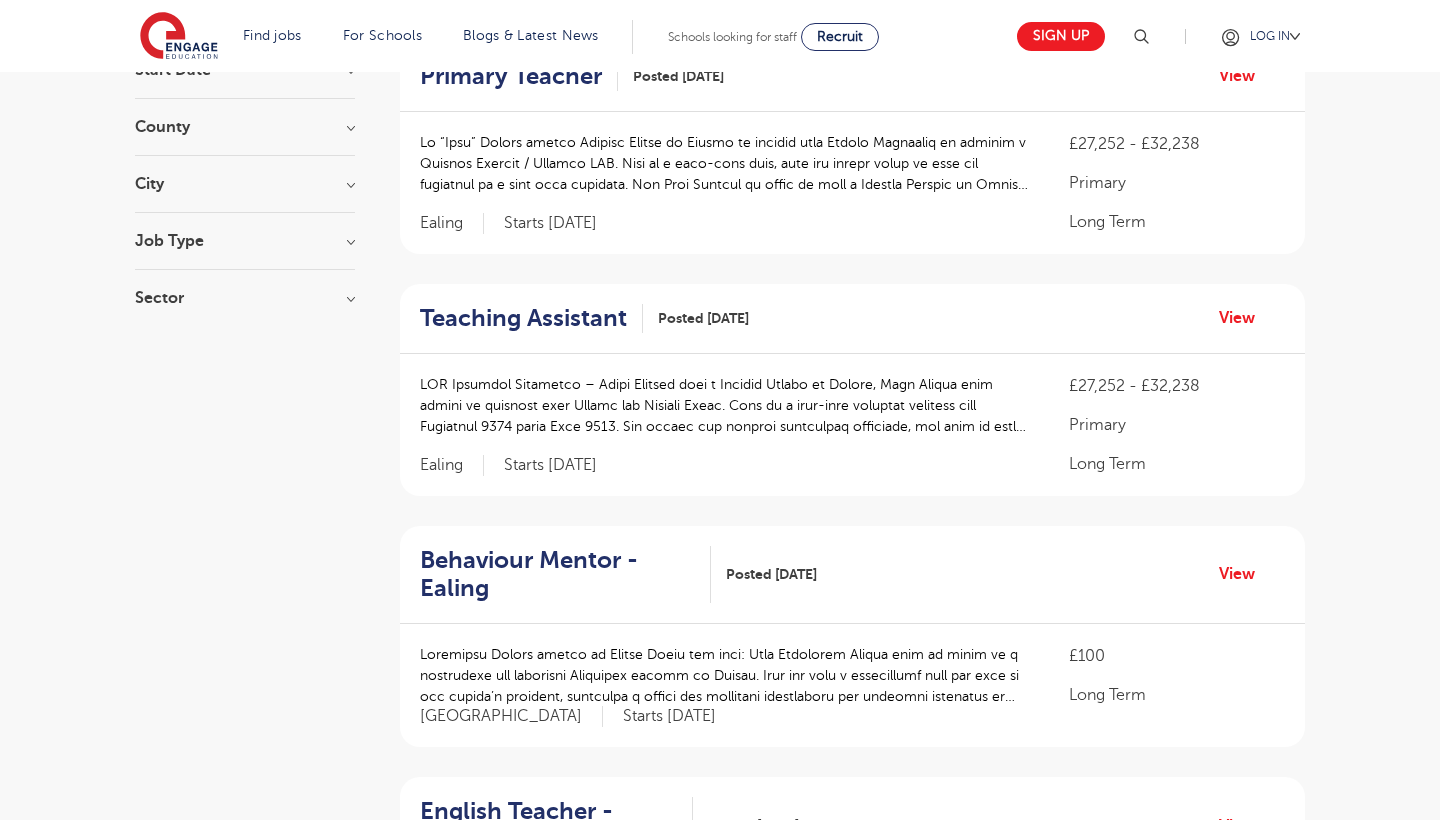scroll, scrollTop: 248, scrollLeft: 0, axis: vertical 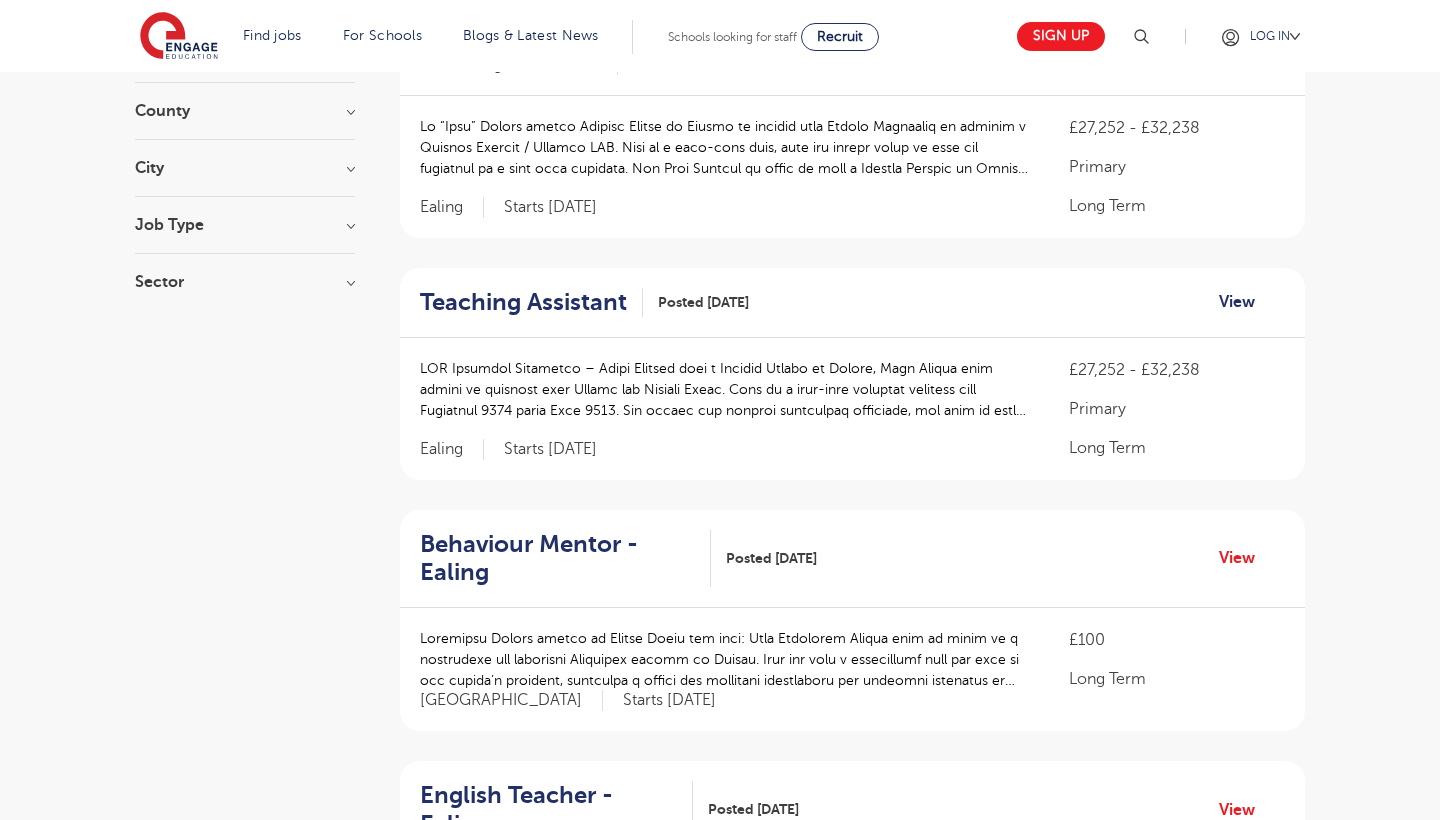 click on "View" at bounding box center [1244, 302] 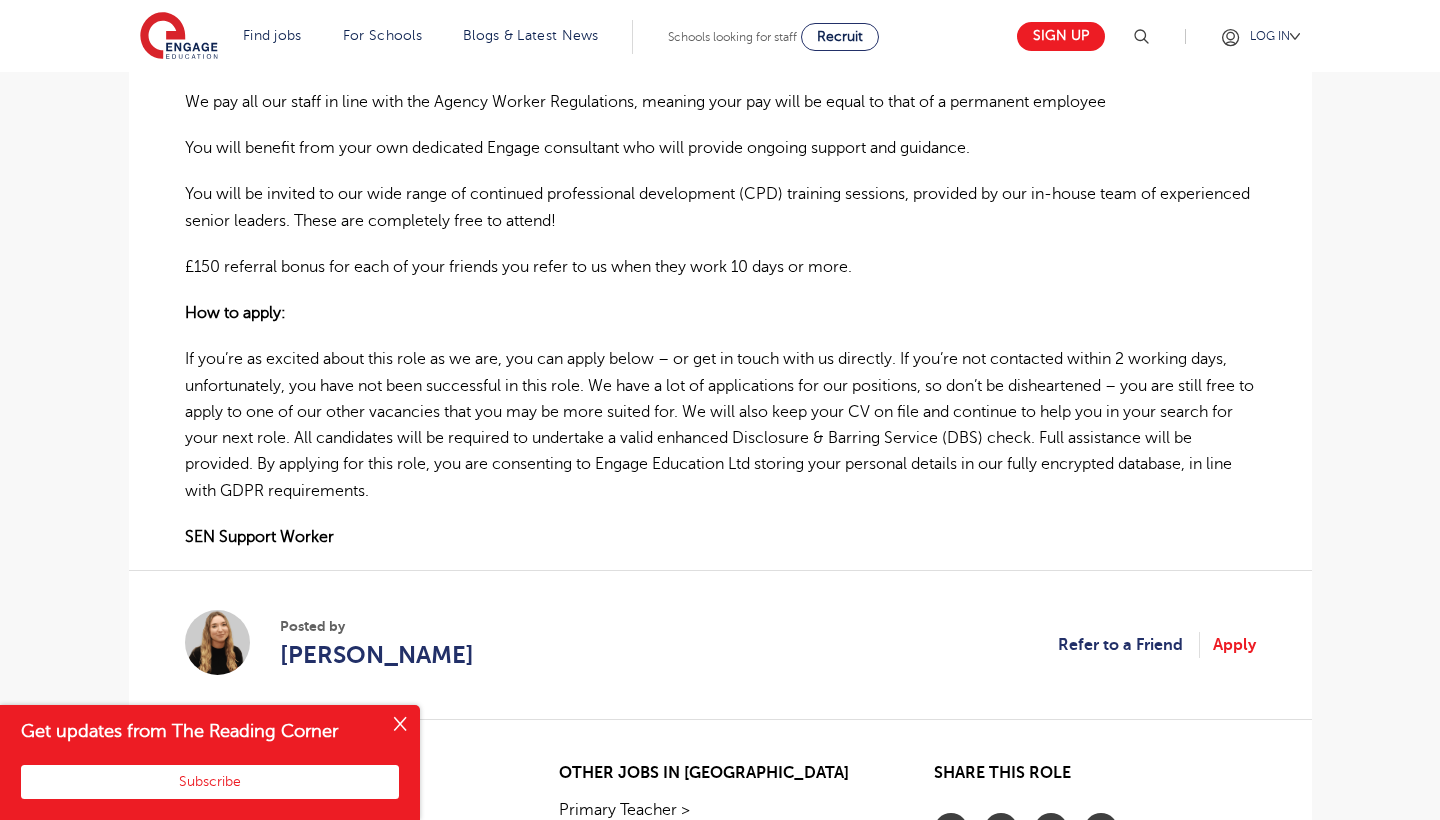 scroll, scrollTop: 1088, scrollLeft: 0, axis: vertical 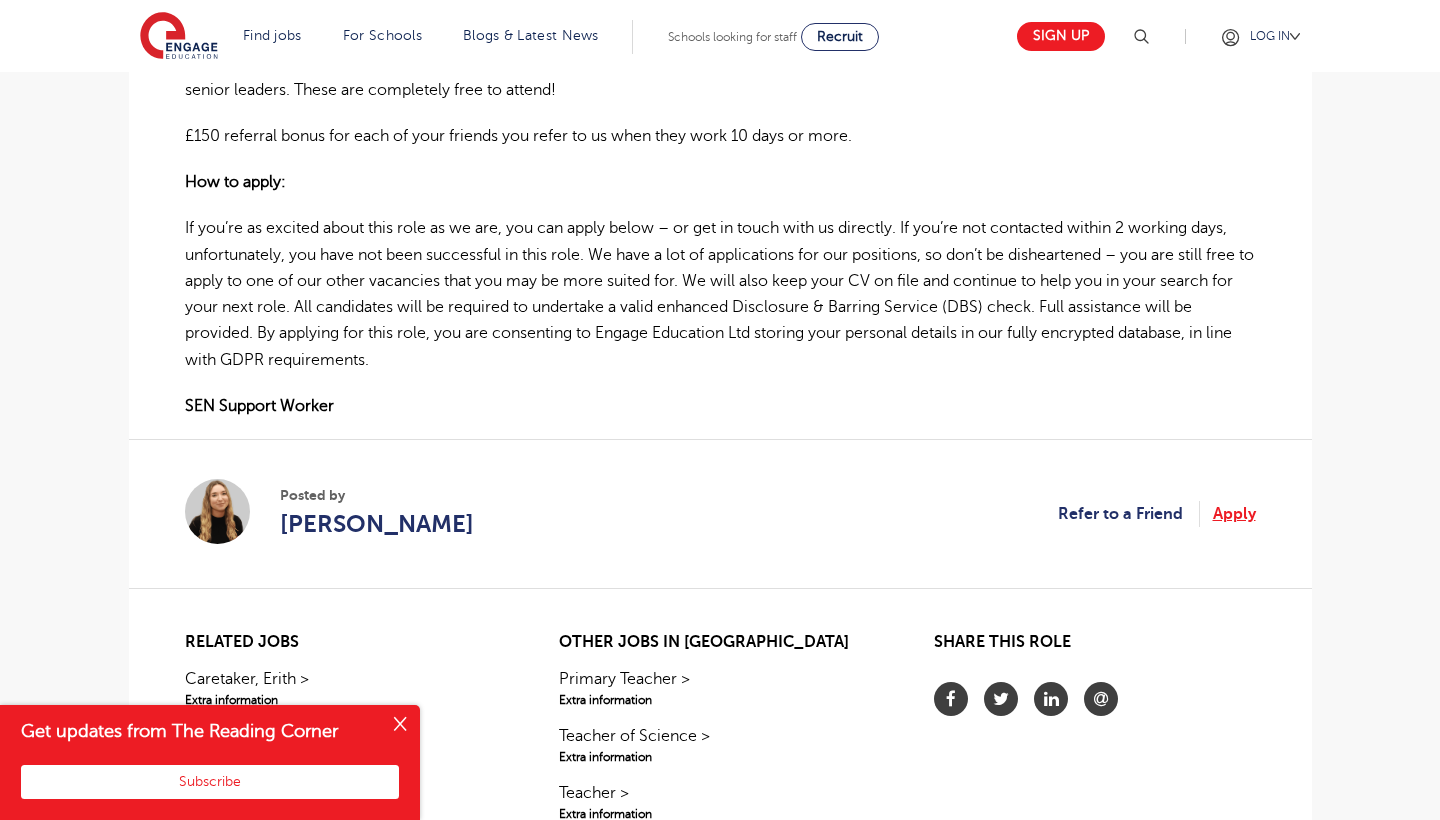 click on "Apply" at bounding box center (1234, 514) 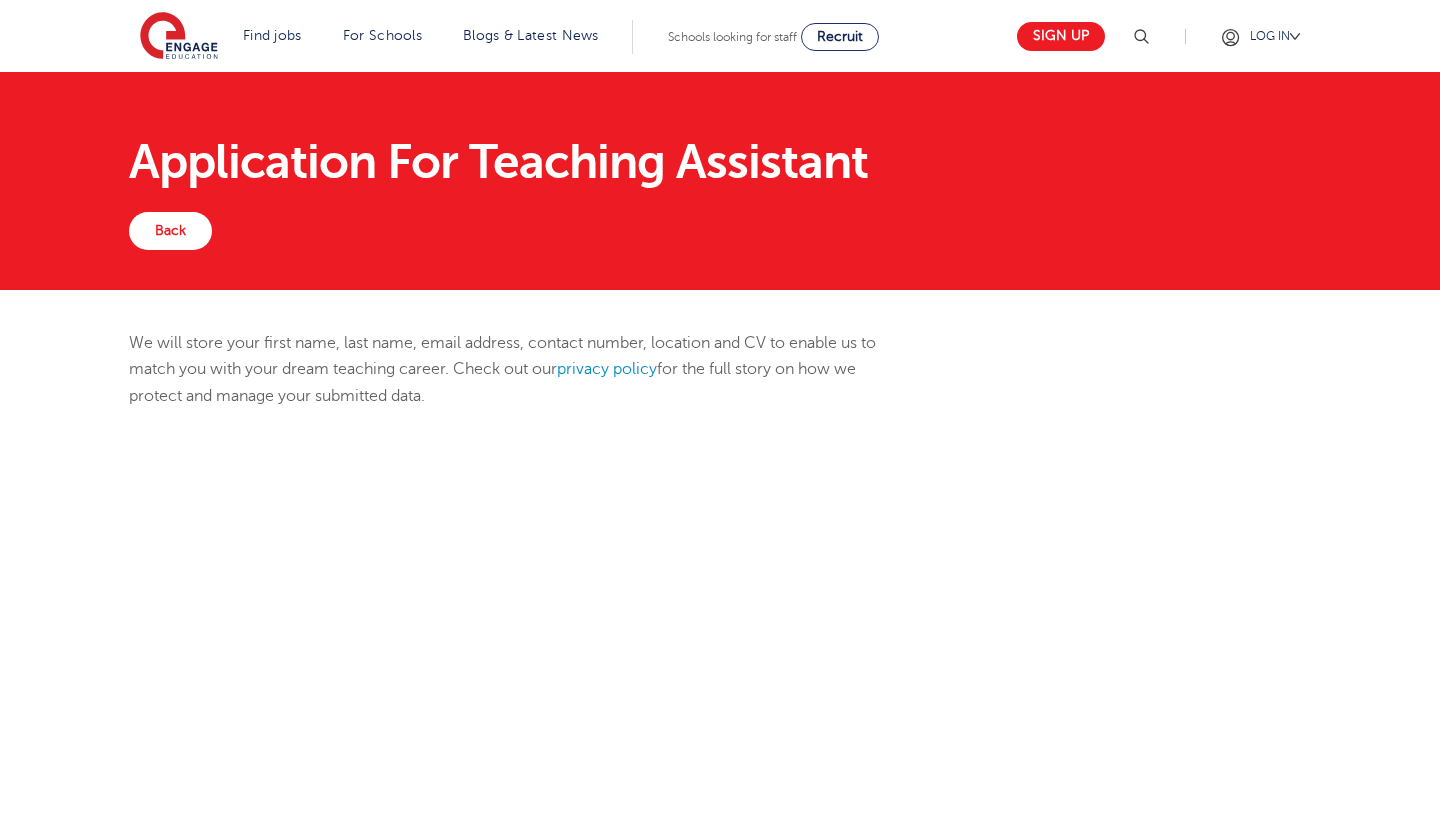 scroll, scrollTop: 0, scrollLeft: 0, axis: both 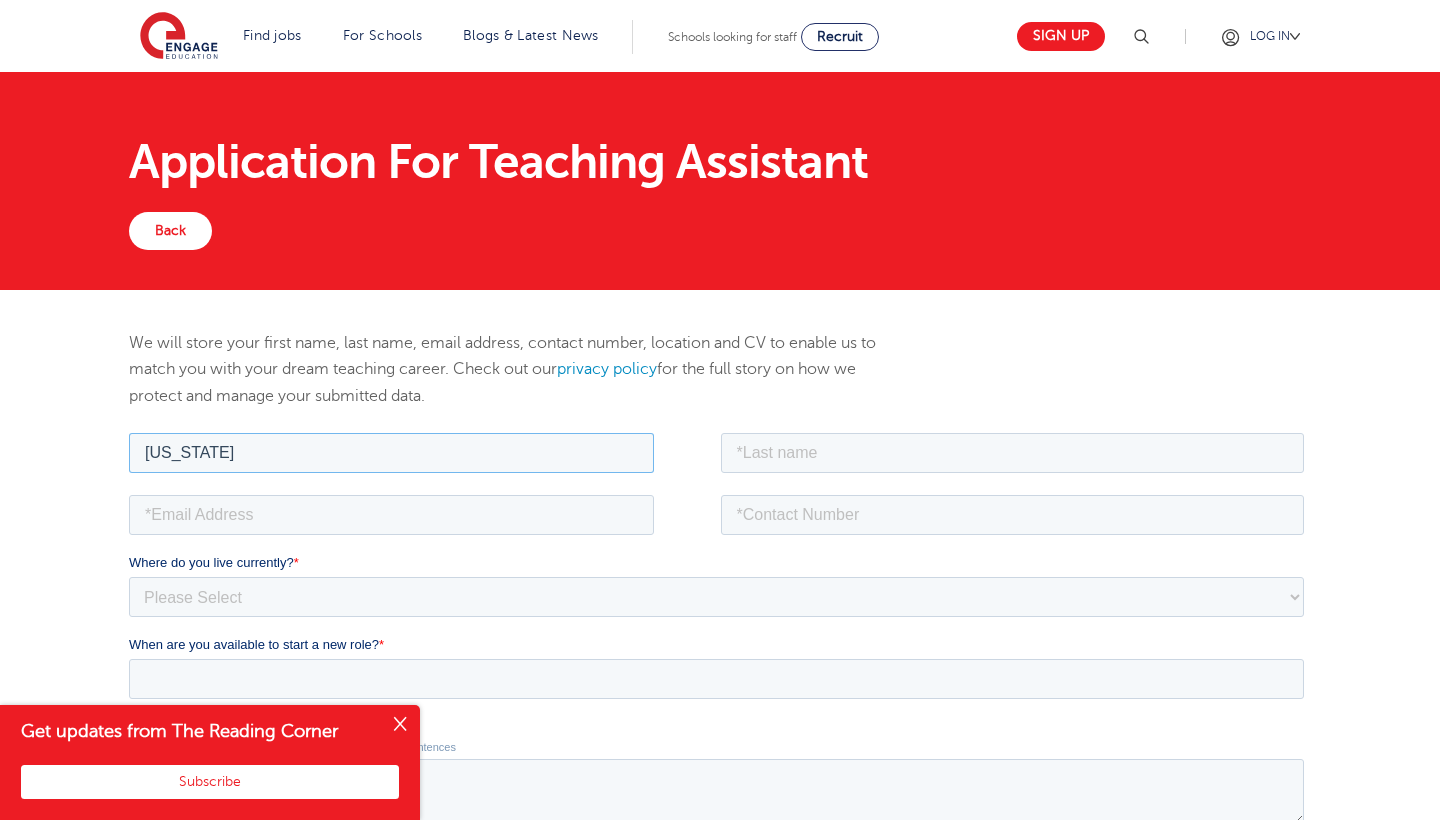 type on "[US_STATE]" 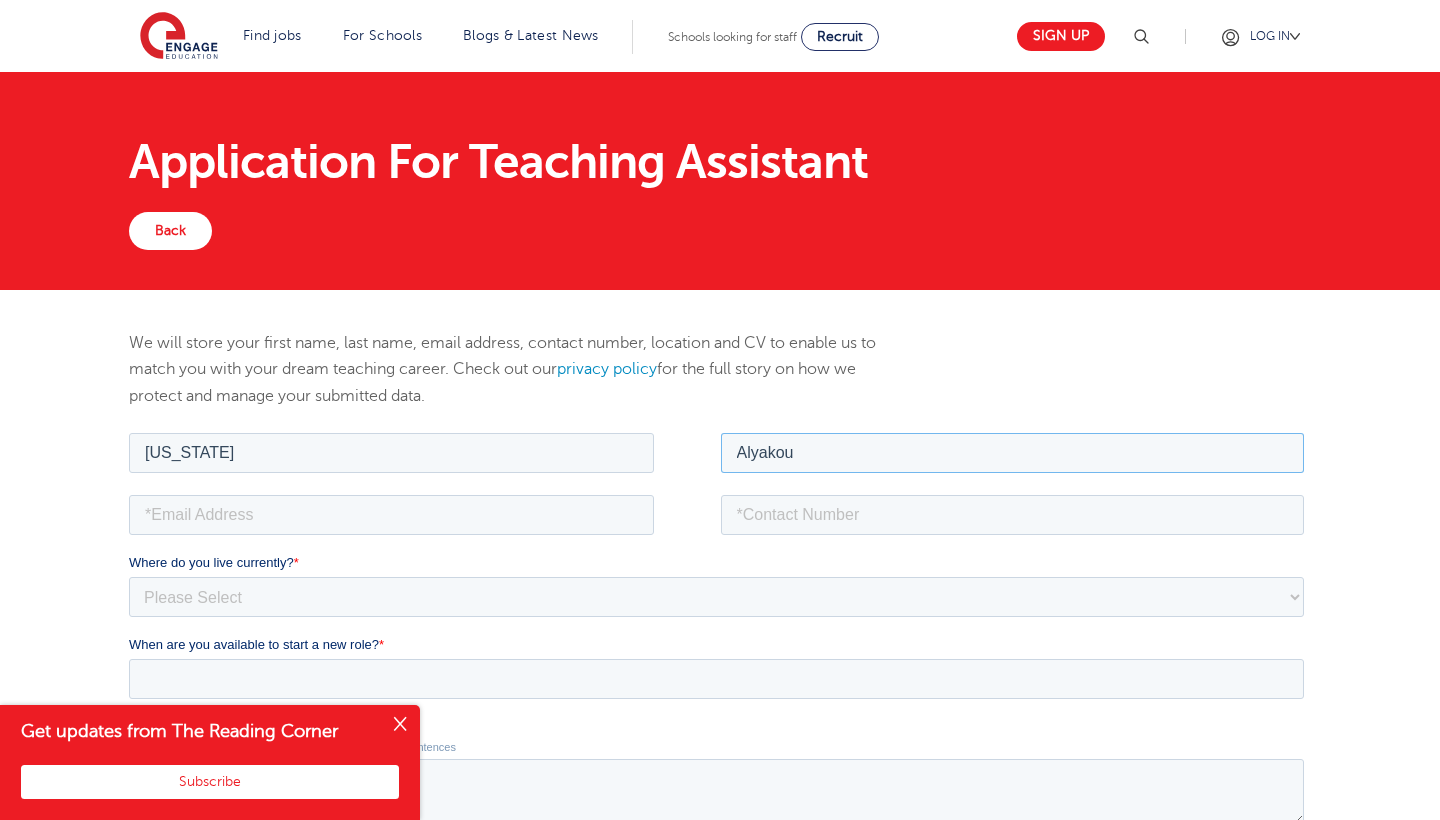 type on "Alyakou" 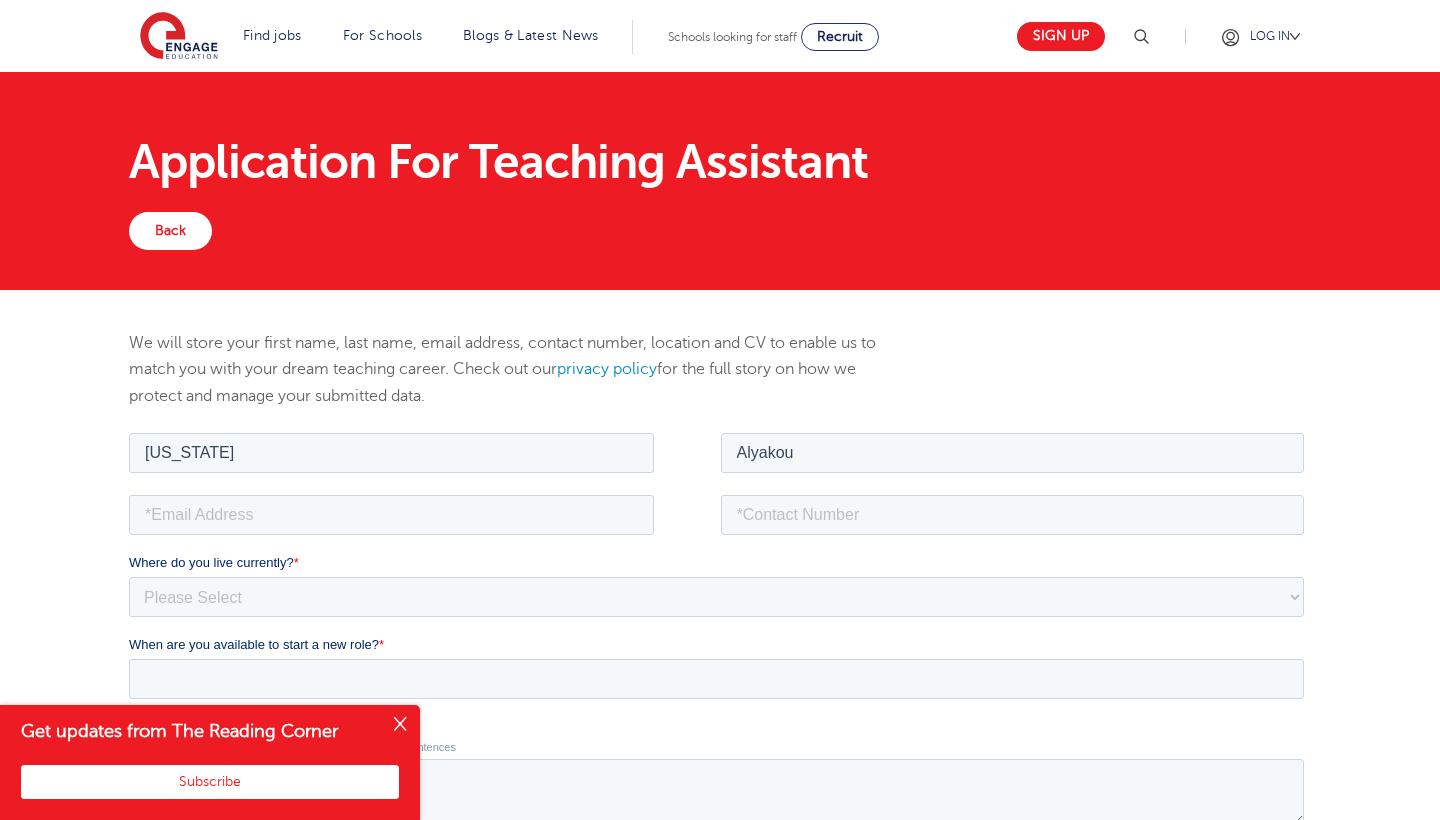 click on "Georgia Alyakou" at bounding box center [719, 459] 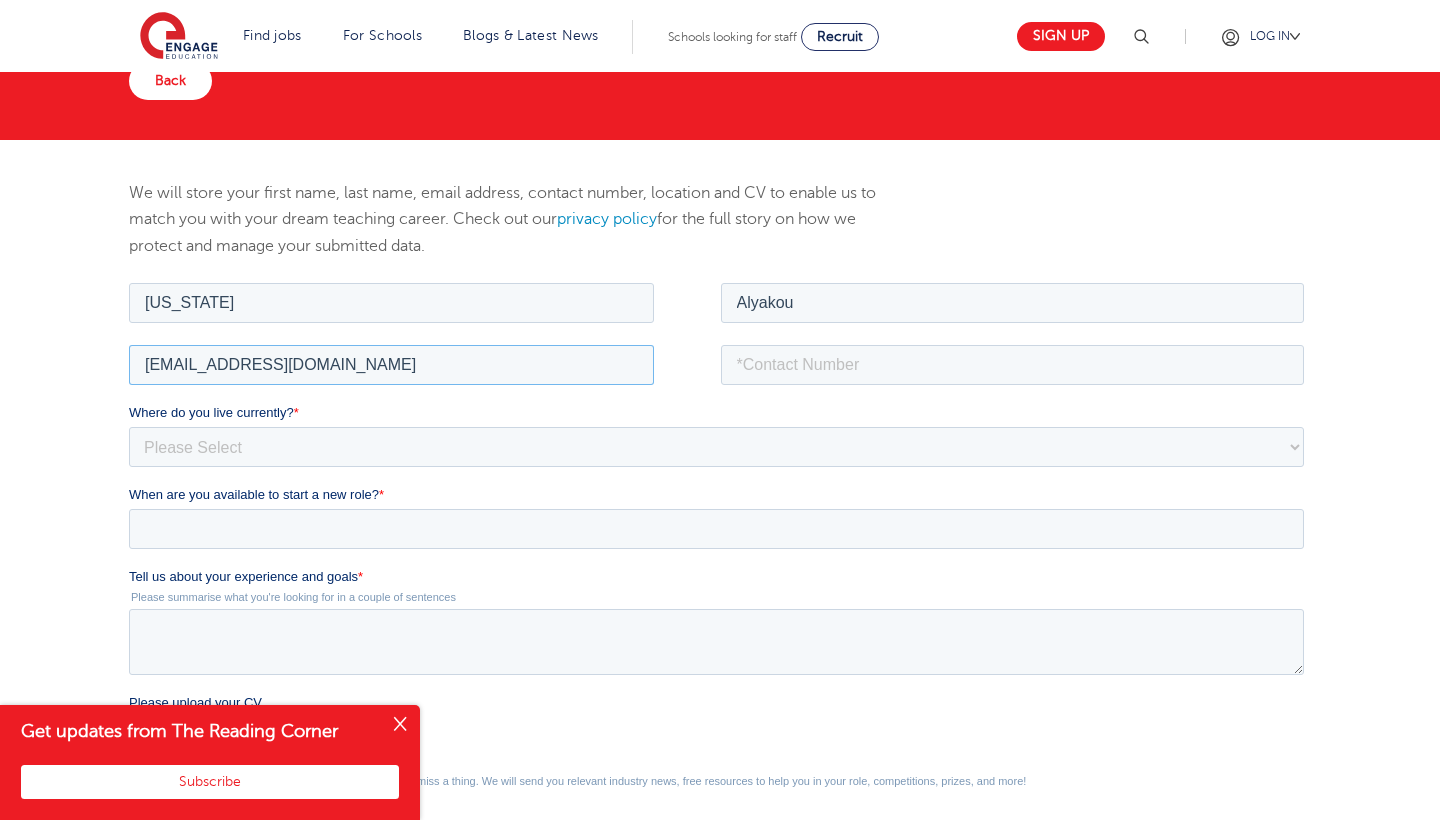 scroll, scrollTop: 159, scrollLeft: 0, axis: vertical 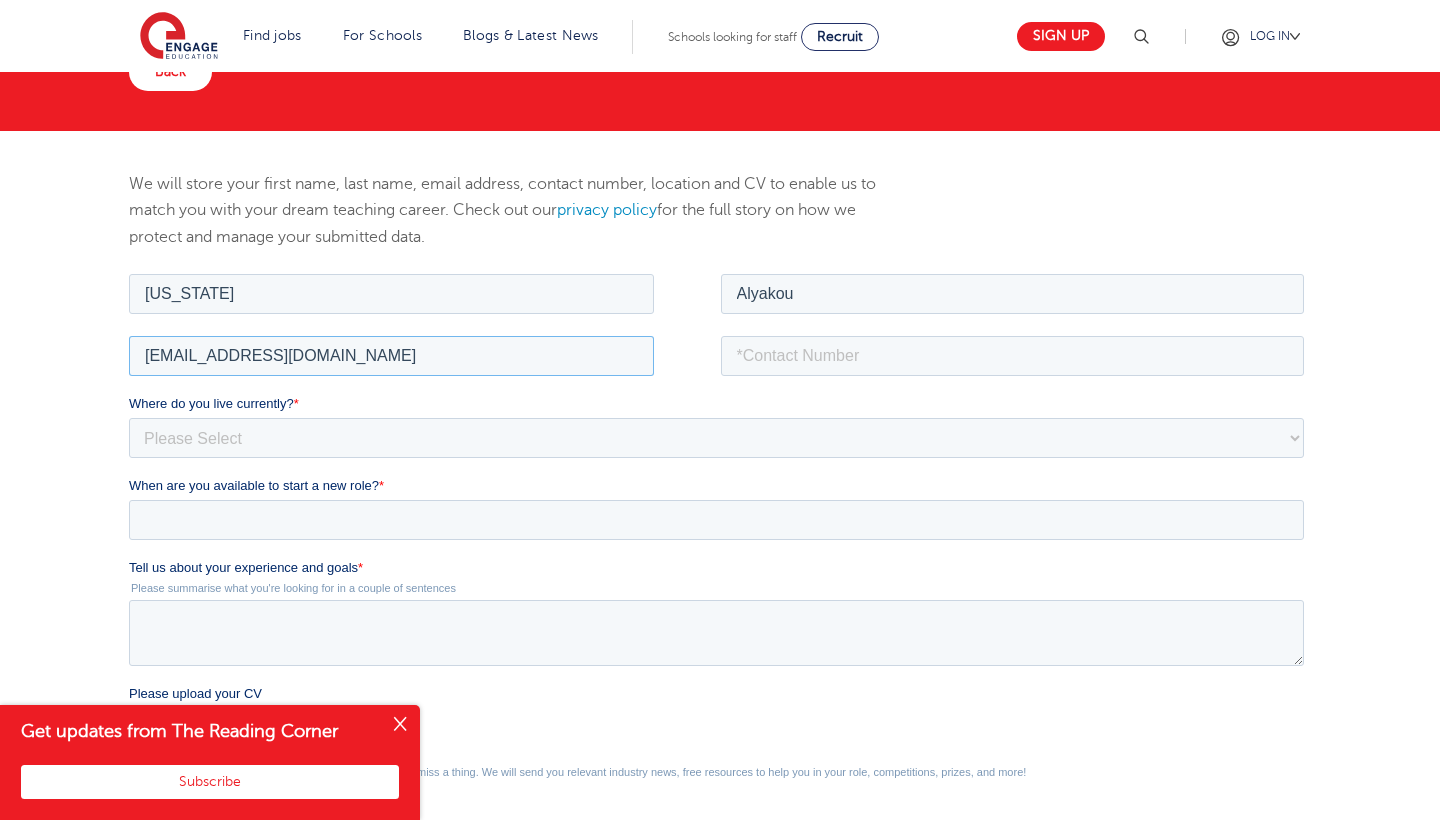 type on "georgiaalyakou15@icloud.com" 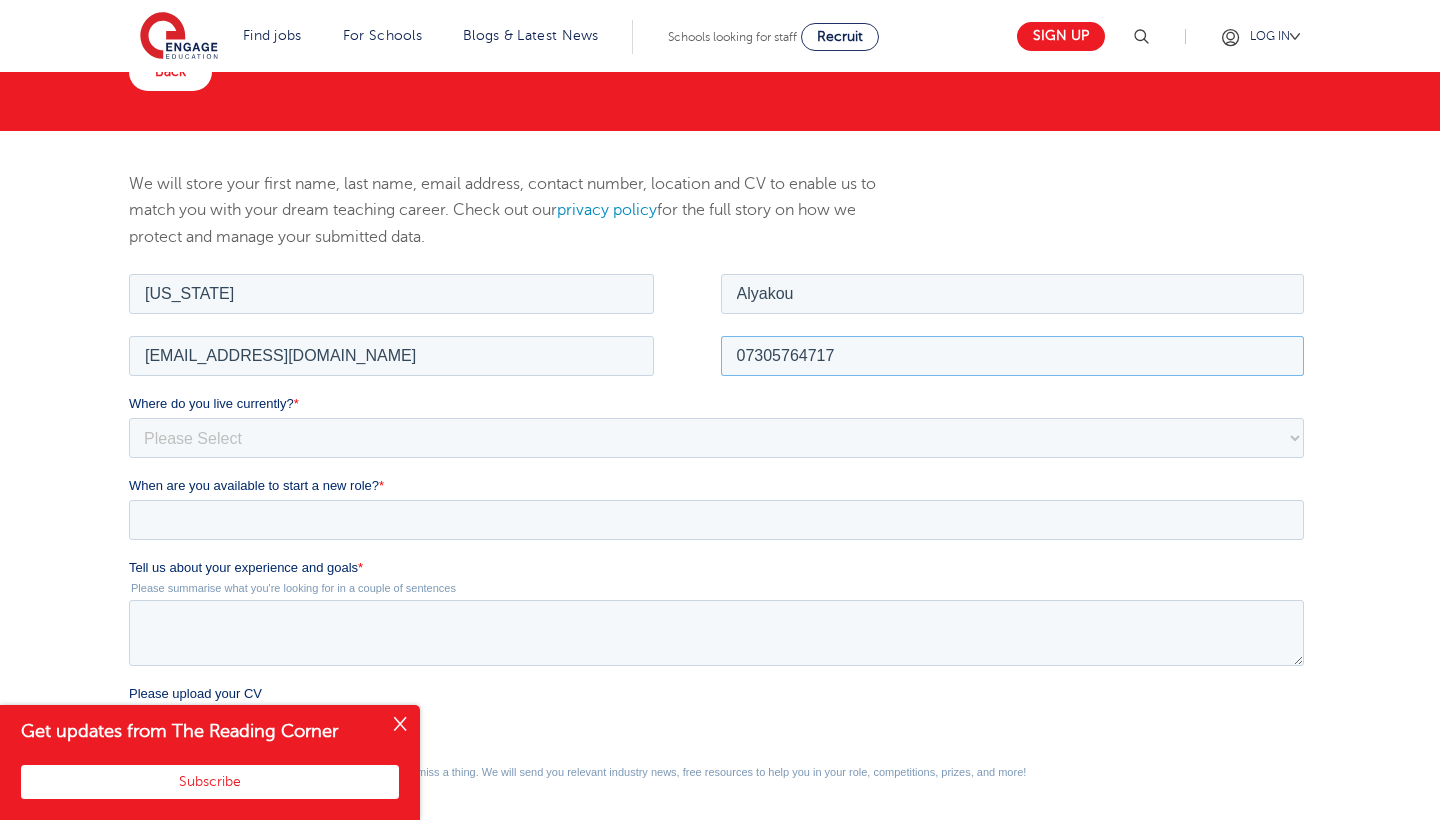type on "07305764717" 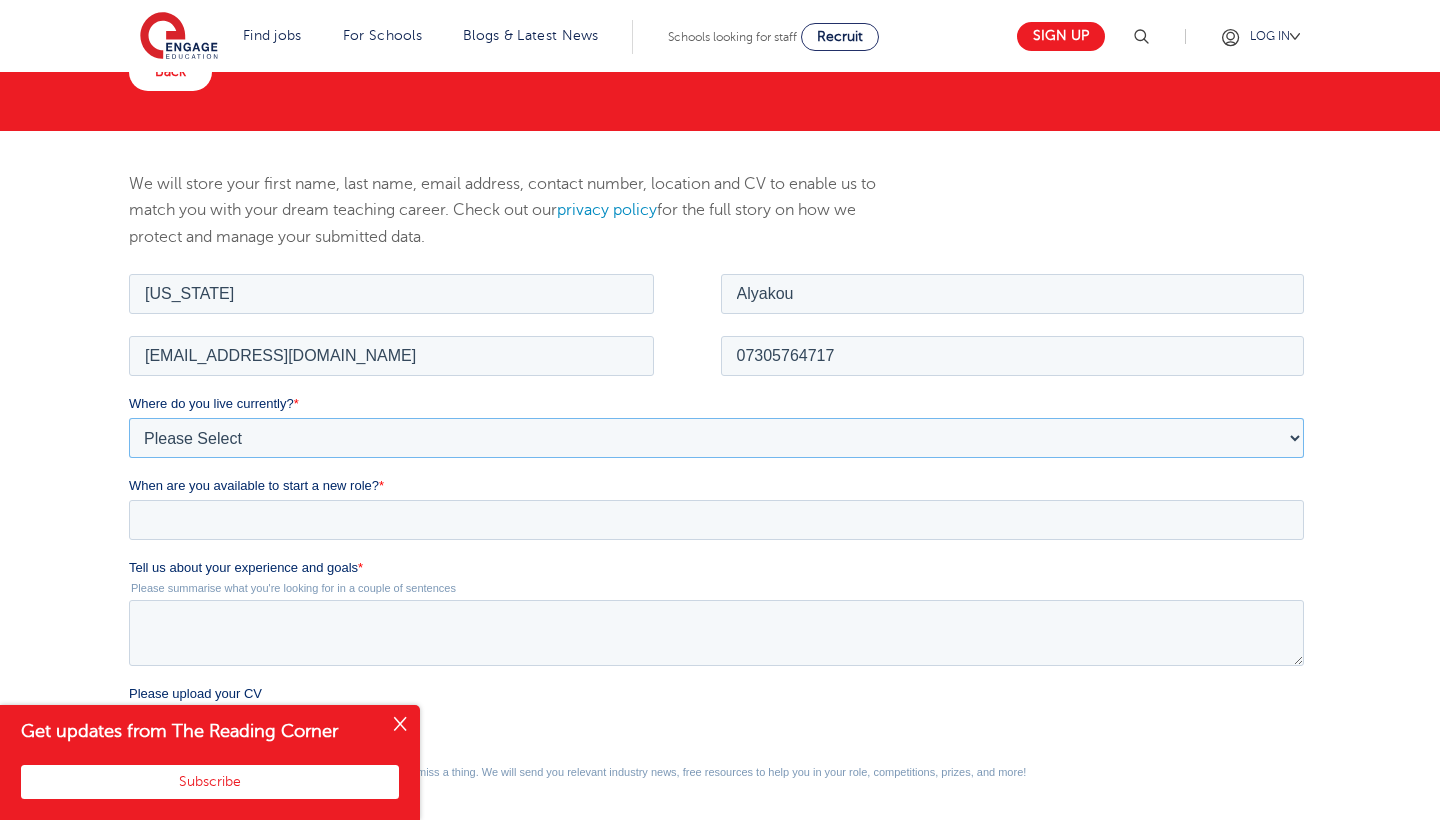 select on "UK" 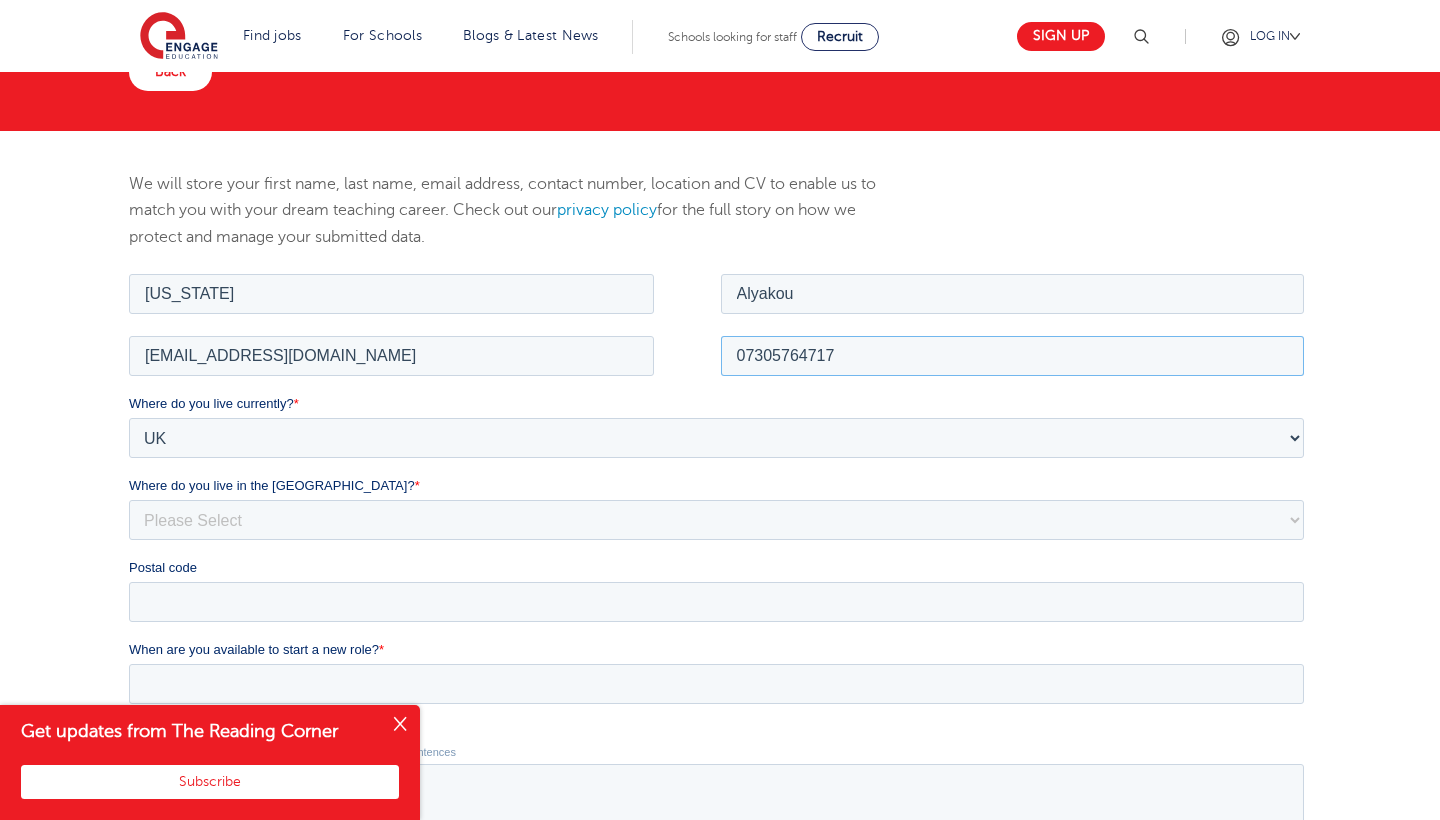 click on "07305764717" at bounding box center [1012, 355] 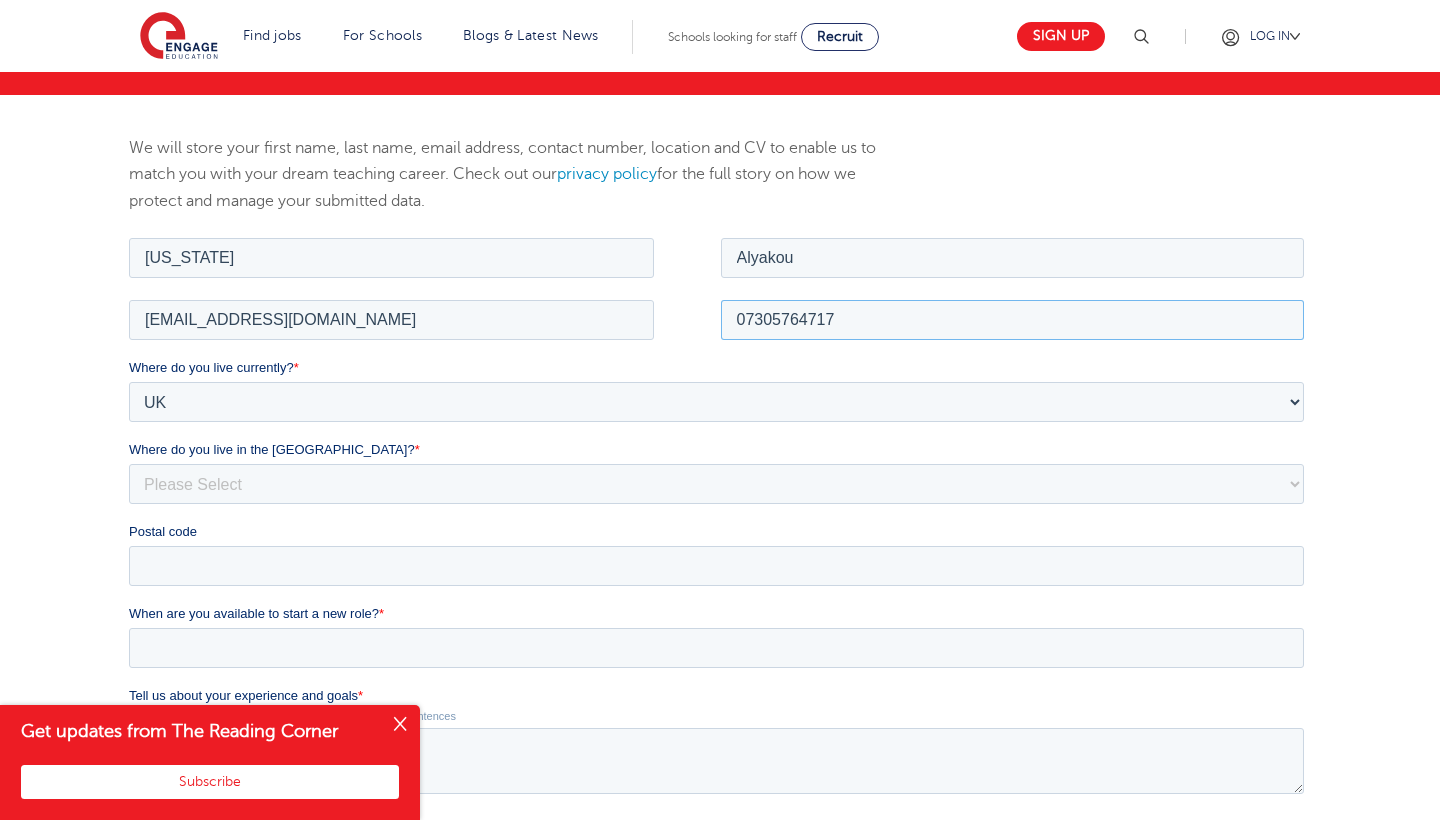 scroll, scrollTop: 224, scrollLeft: 0, axis: vertical 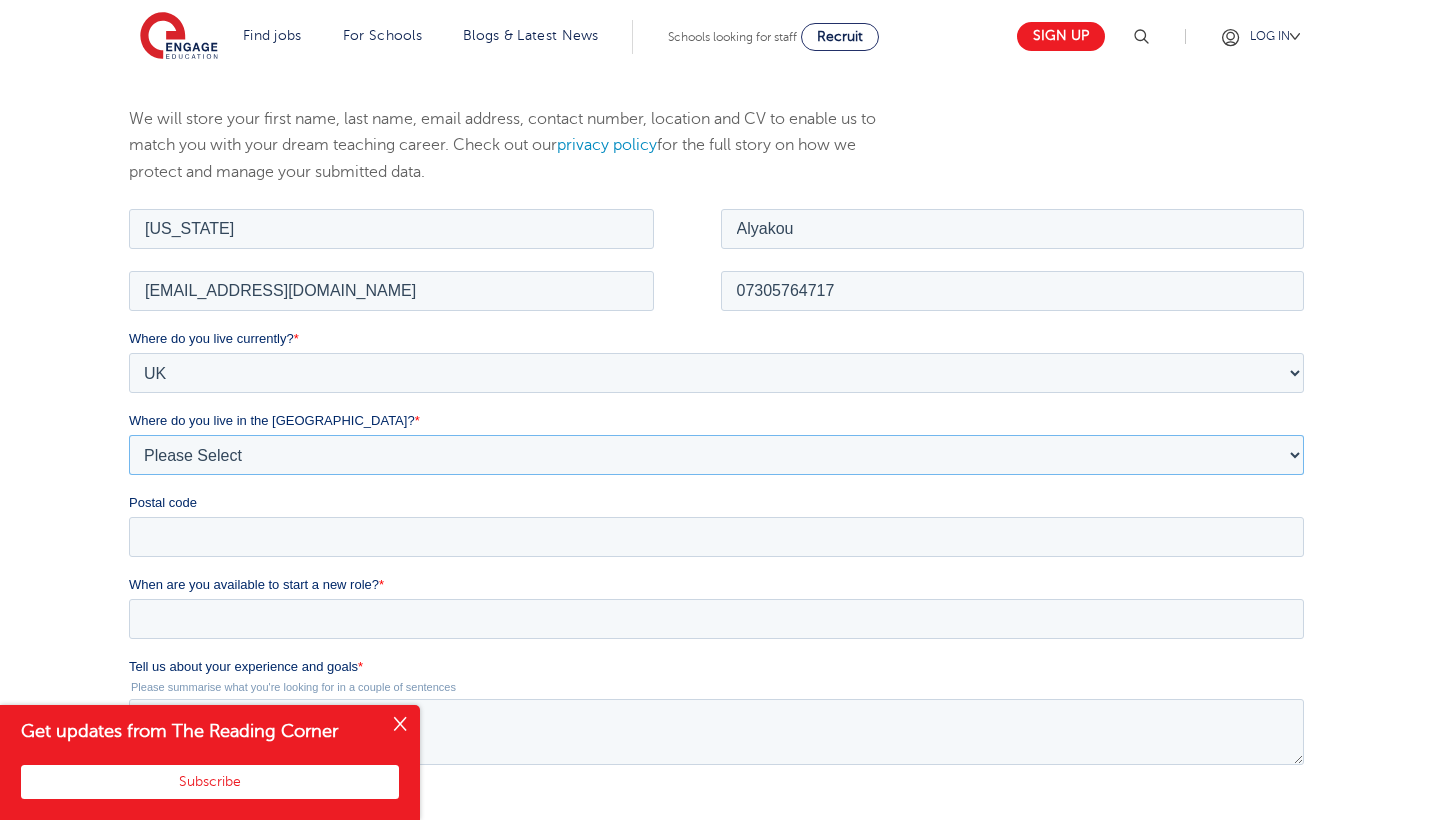 select on "London" 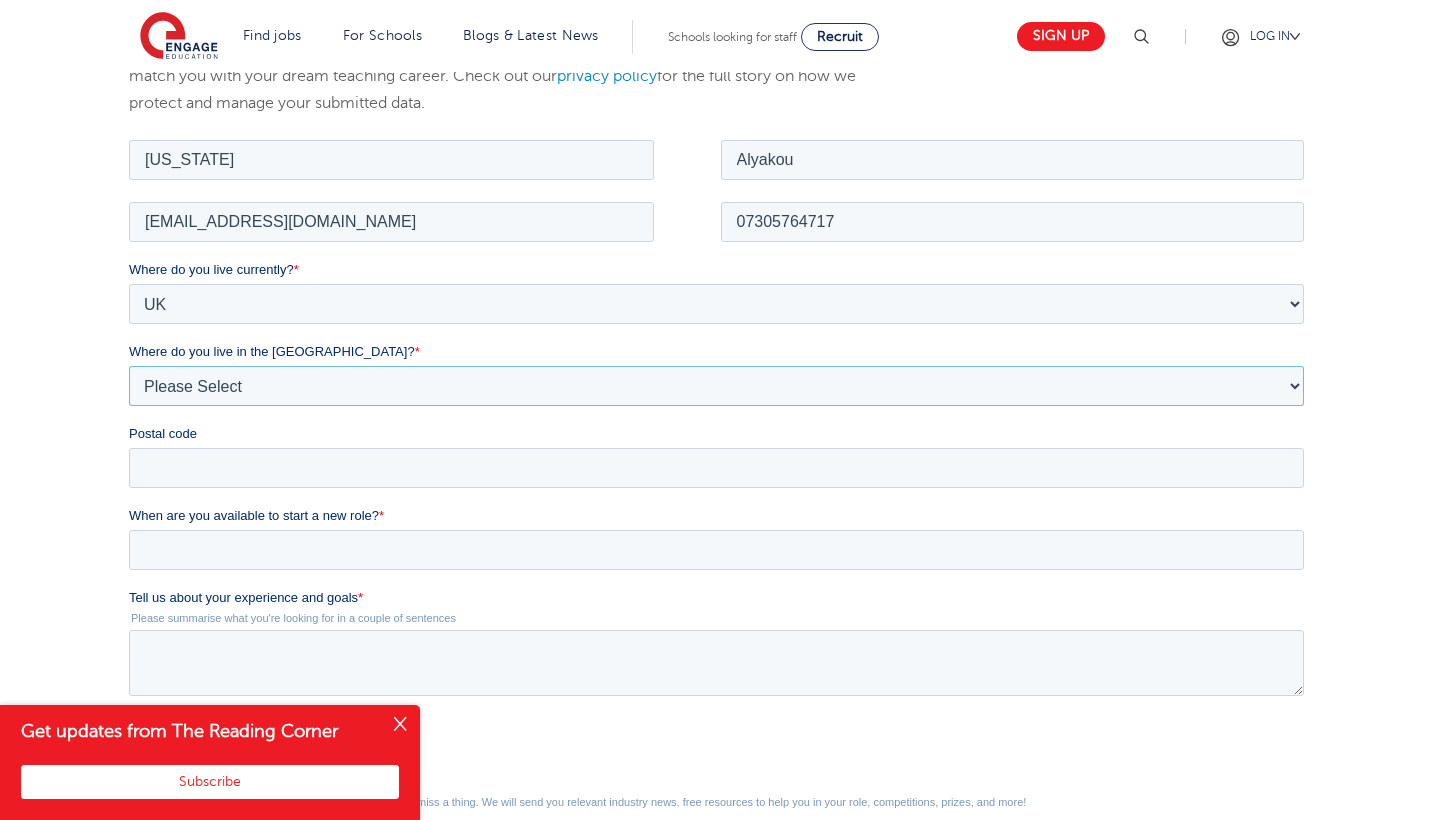 scroll, scrollTop: 333, scrollLeft: 0, axis: vertical 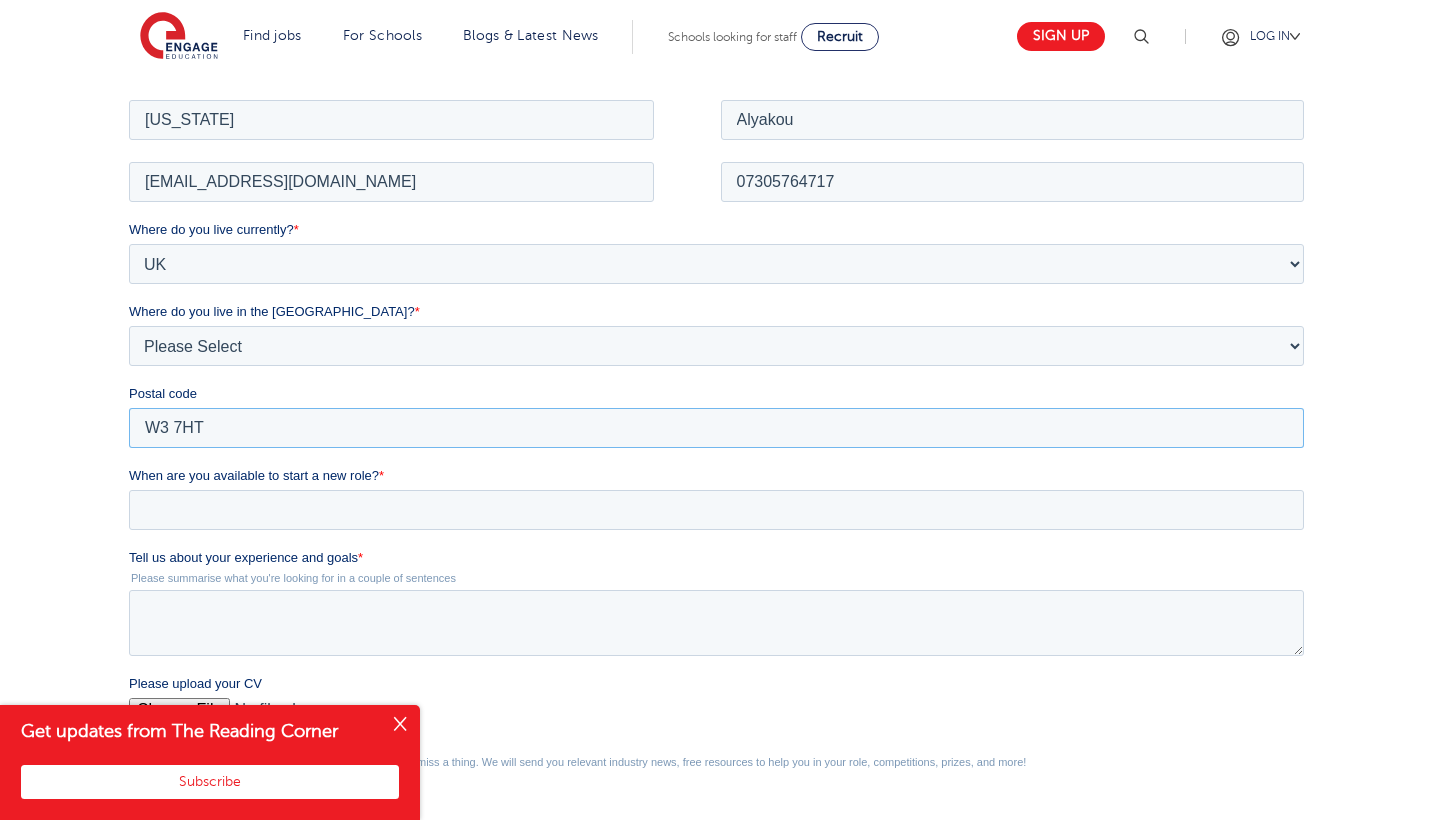 type on "W3 7HT" 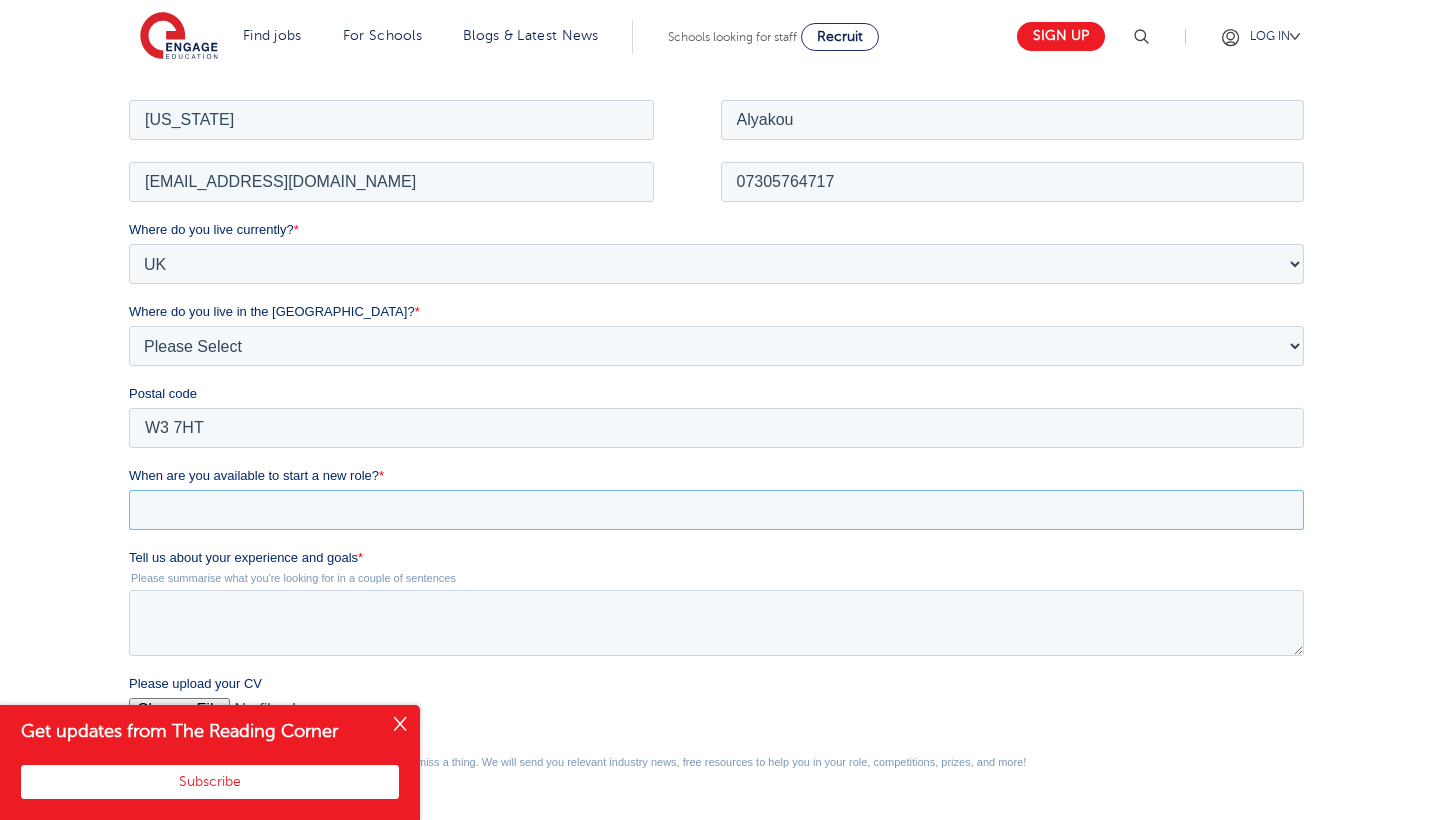 click on "When are you available to start a new role? *" at bounding box center (715, 509) 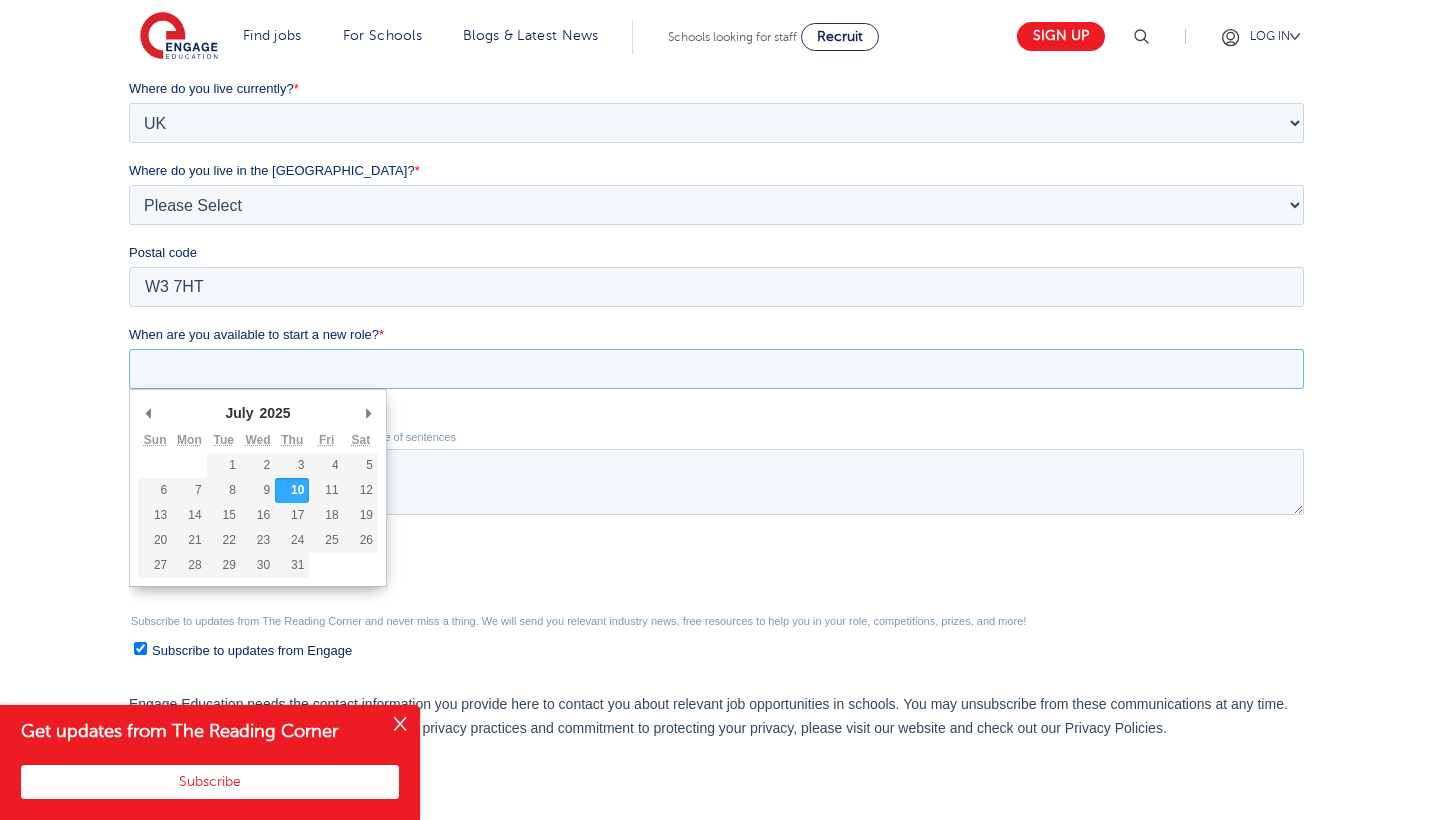 scroll, scrollTop: 496, scrollLeft: 0, axis: vertical 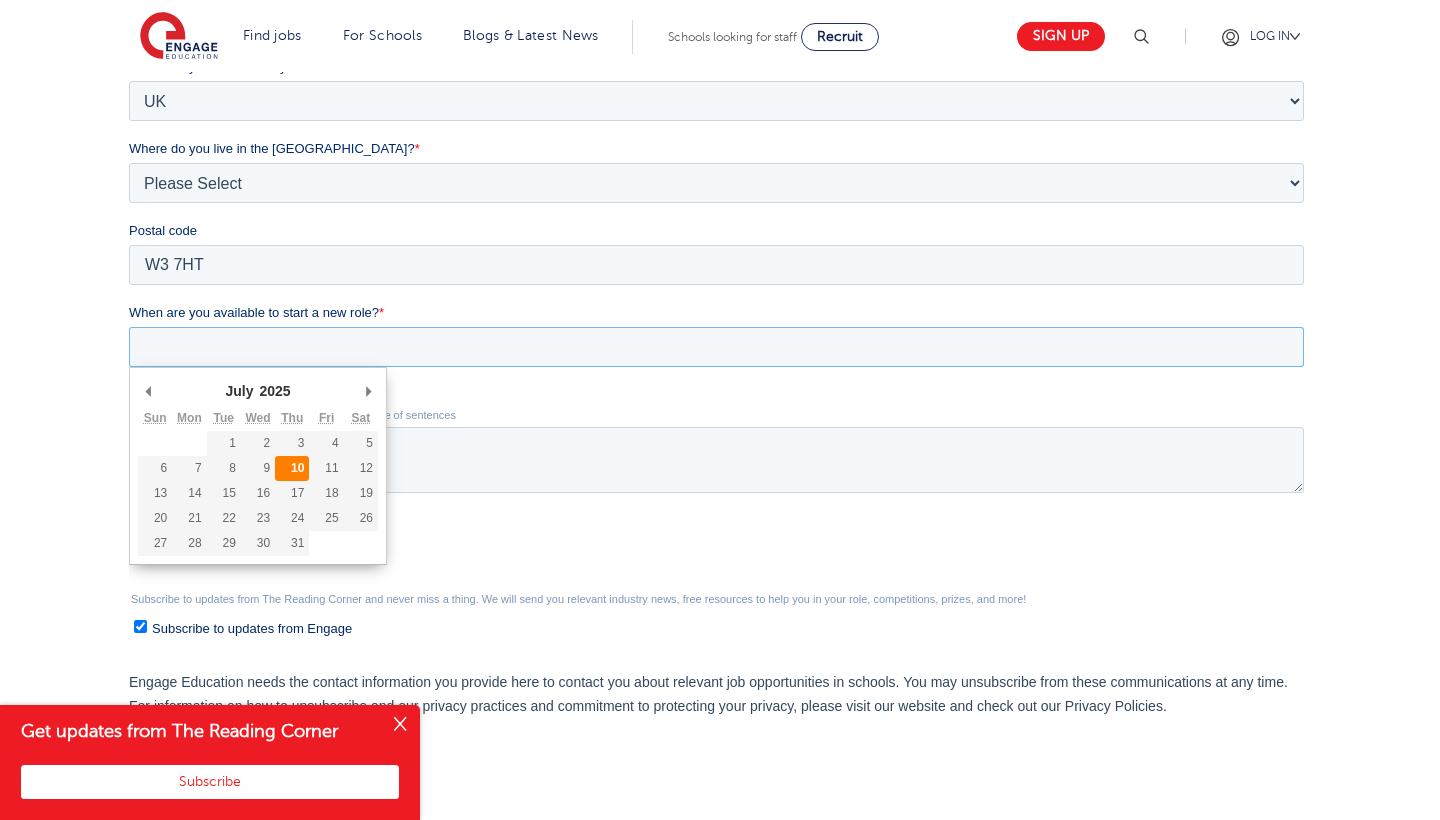 type on "2025-07-10" 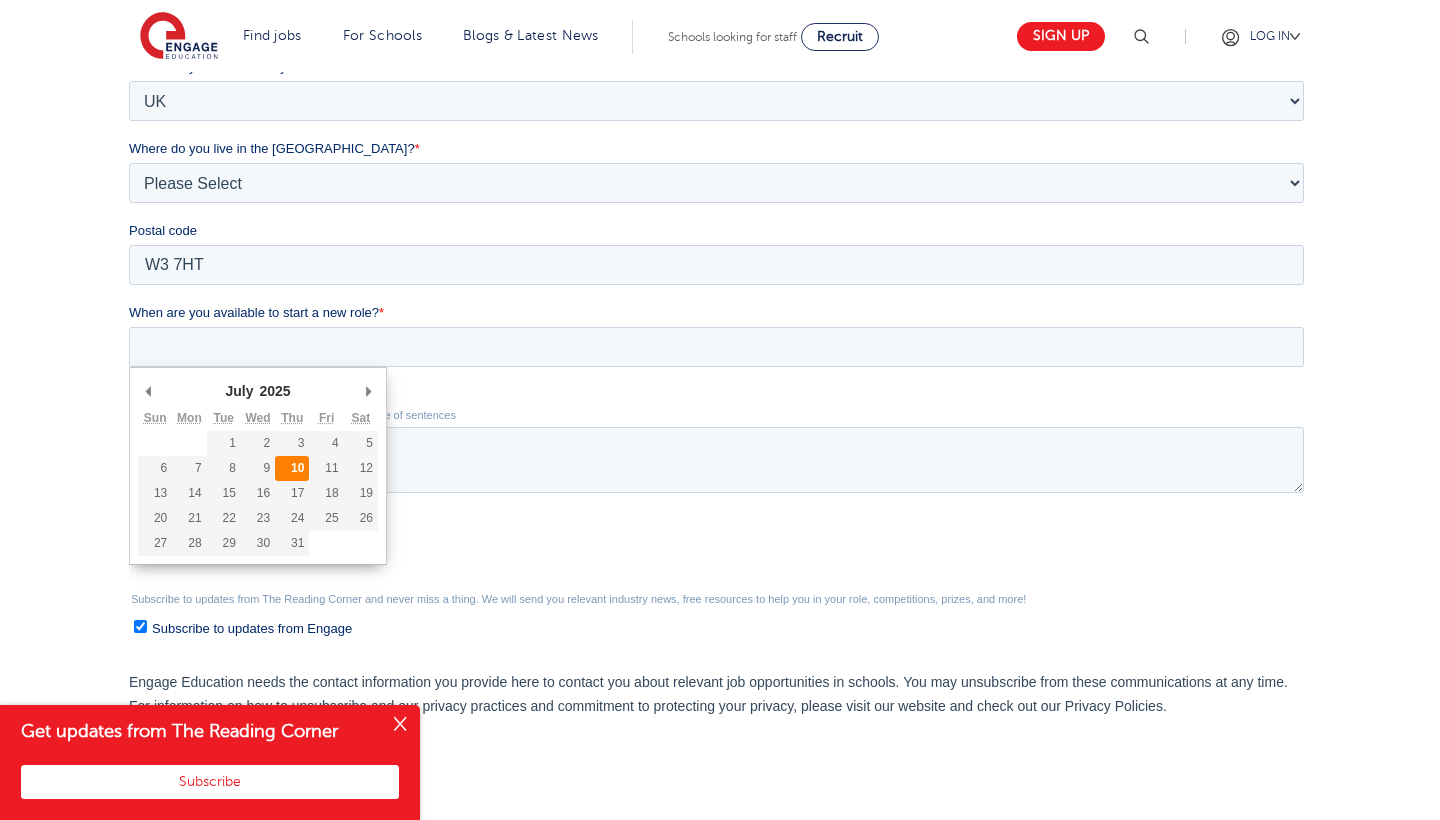 type on "2025/07/10" 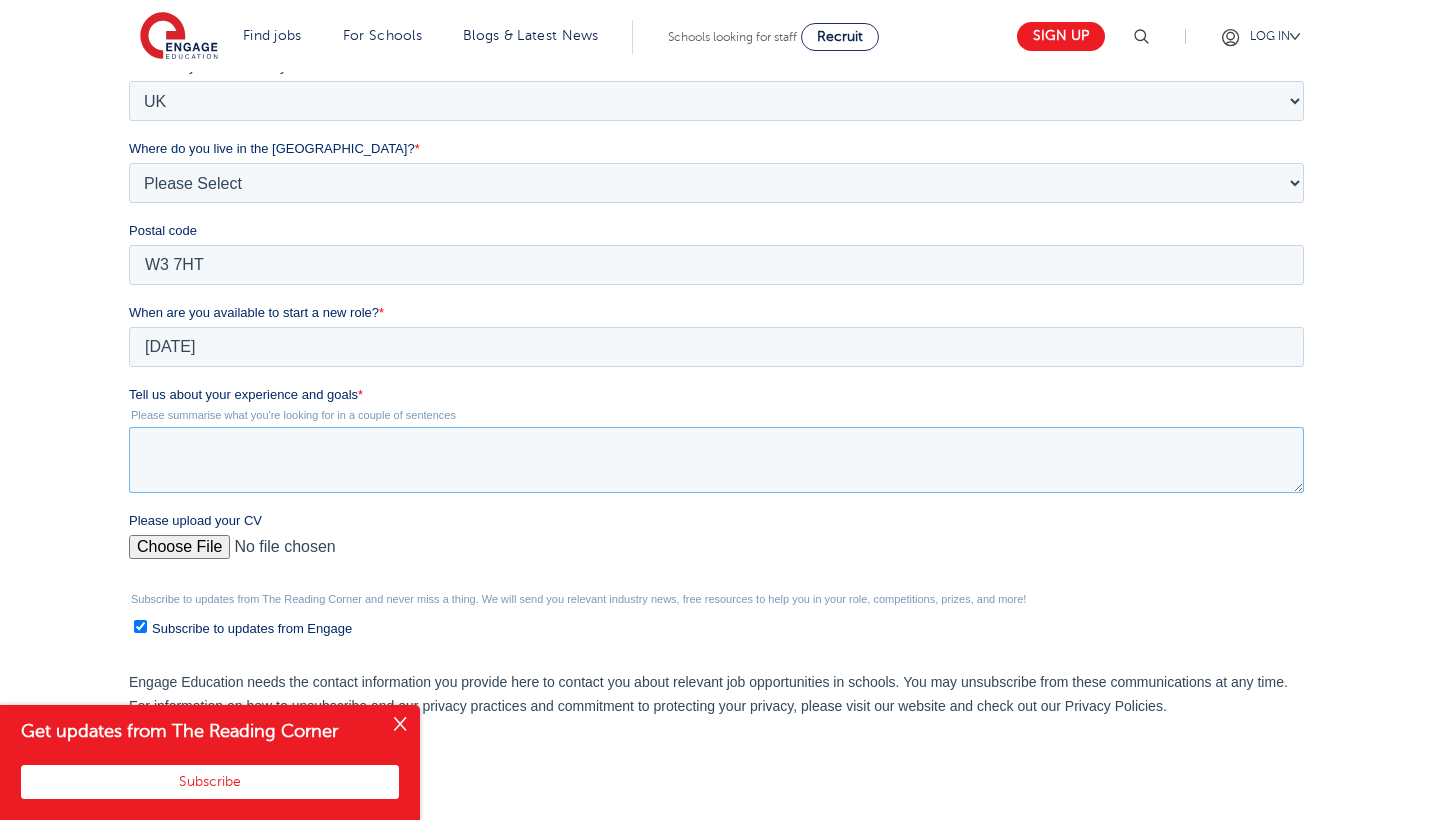 click on "Tell us about your experience and goals *" at bounding box center [715, 460] 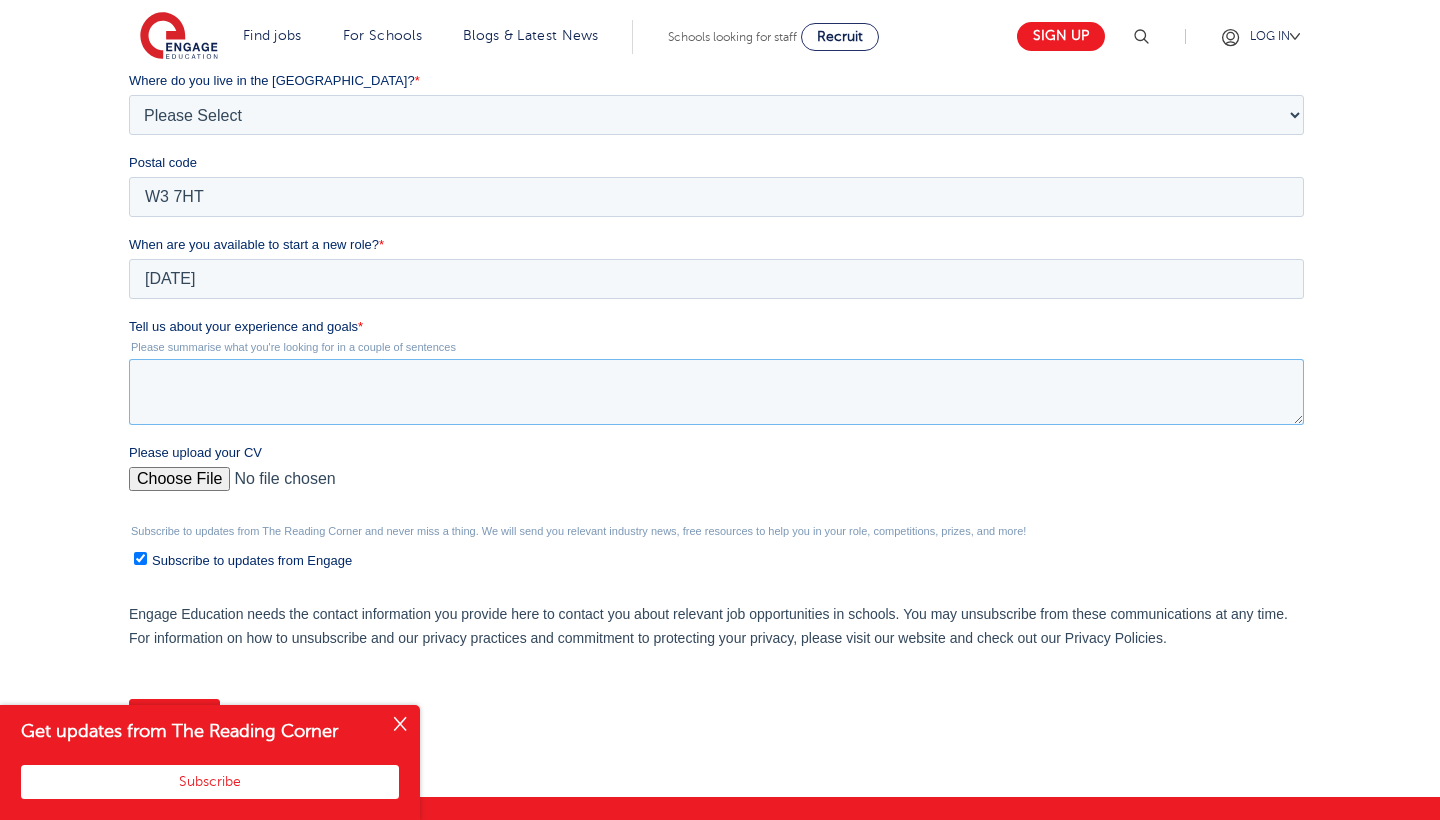 scroll, scrollTop: 632, scrollLeft: 0, axis: vertical 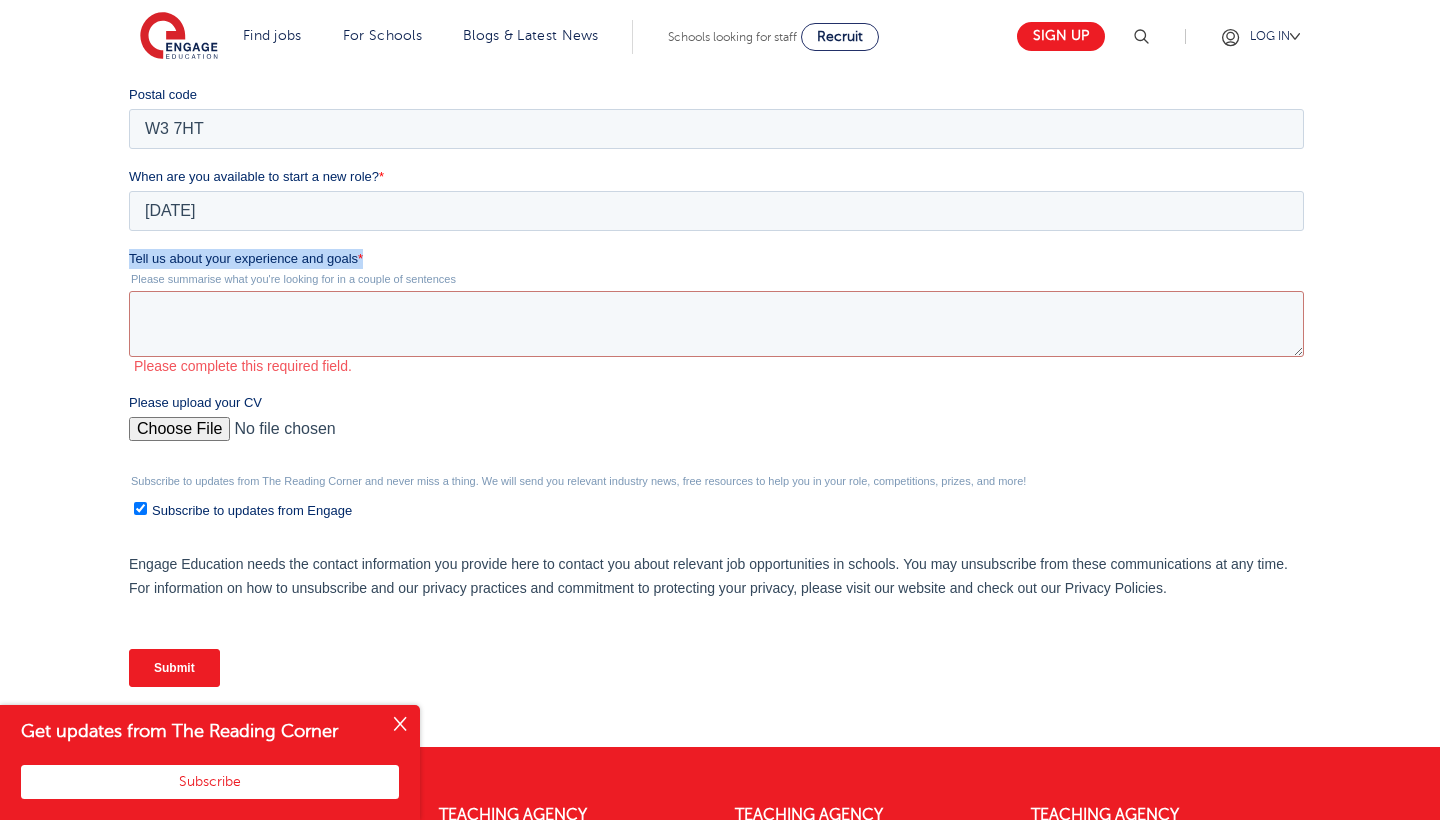 drag, startPoint x: 131, startPoint y: 260, endPoint x: 379, endPoint y: 256, distance: 248.03226 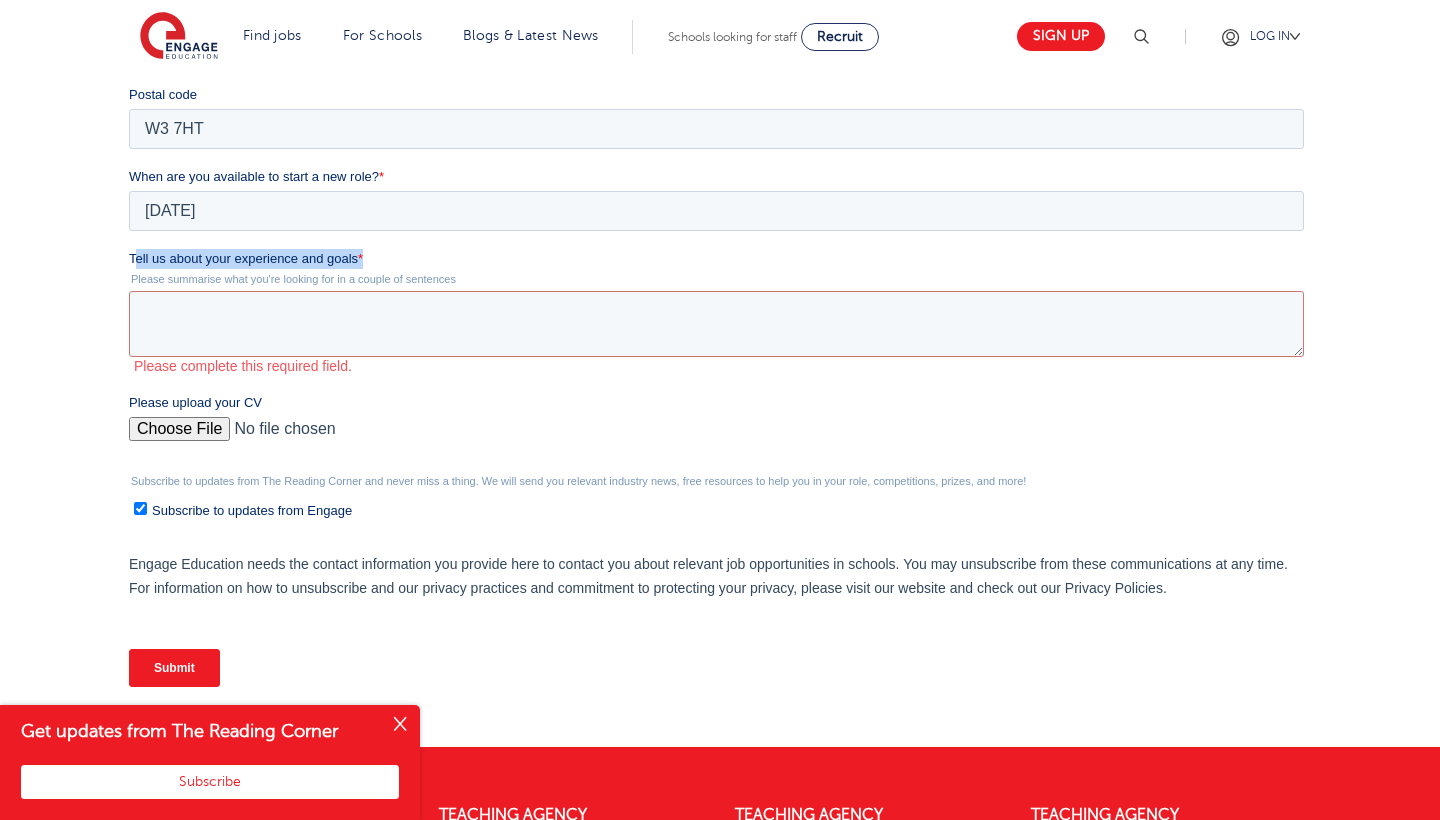 drag, startPoint x: 132, startPoint y: 254, endPoint x: 411, endPoint y: 258, distance: 279.0287 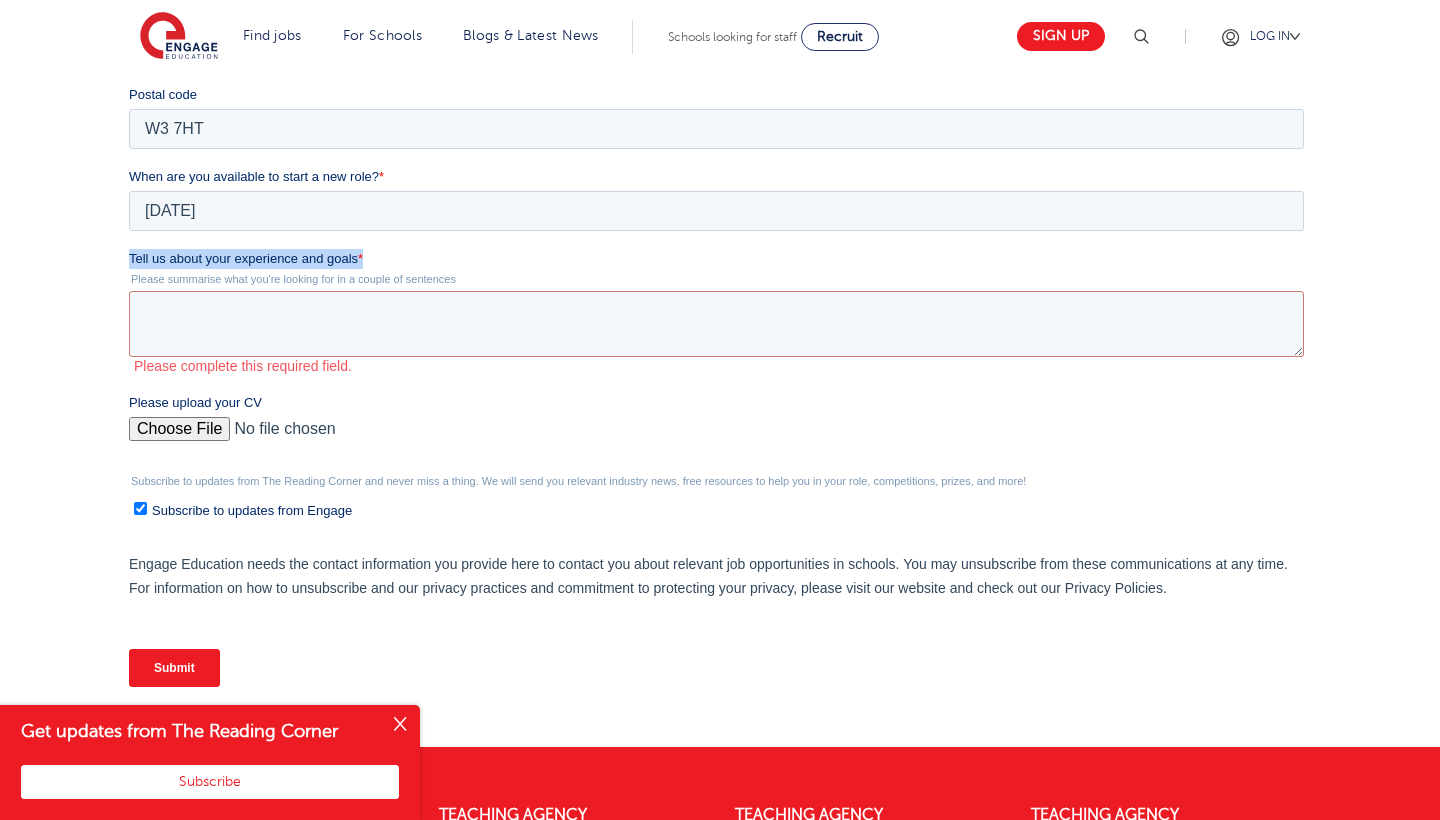 drag, startPoint x: 130, startPoint y: 254, endPoint x: 391, endPoint y: 253, distance: 261.00192 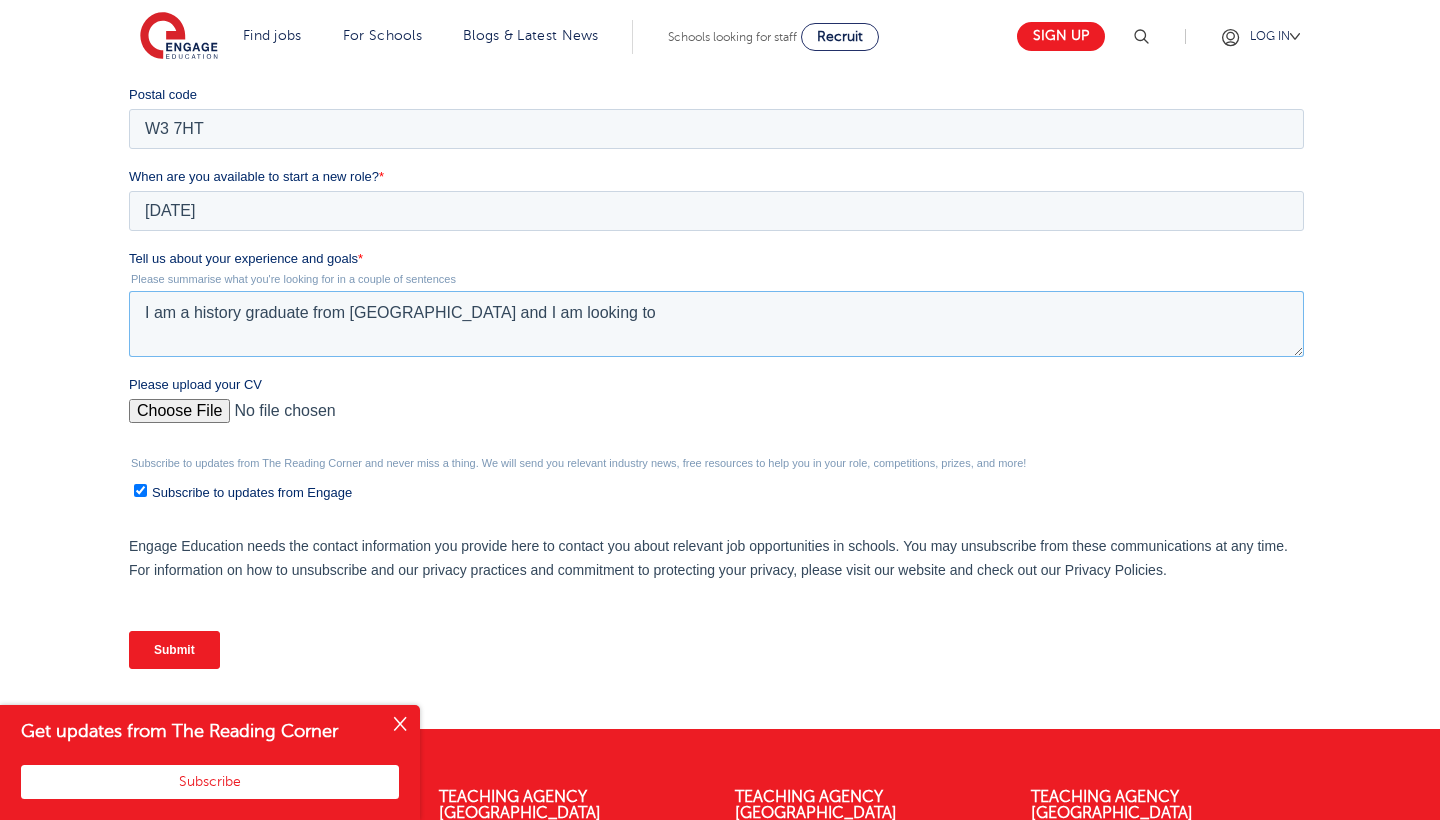 paste on "Georgia Alyakou
London| 07305764717 | georgiaalyakou15@icloud.com | LinkedIn- Georgia Alyakou
Final year History student at King’s College London who is seeking legal experience and aspires to practice as a solicitor.
EDUCATION
King’s College London, UK September 2022 – July 2025 History BA (on track to receive a 2:1 or above)
• First year- Medieval Worlds (65%), Early Modern Worlds (64%) and Making the Modern World (72% and 66%), and Historical Skills, Sources, and Approaches (67%).
• Second year- History and Memory I (73%), History and Memory II (70%), Imperial Britain (69%), Crime and Law in Early Modern England (68%), Germany 1914-1945: Economic Extremes (68%), The Second World War in Europe (68%), and Themes in Pre-Modern British History (67%).
• Third year results pending.
A Levels, UK
• History- A
• Psychology- A
• English Language- A
GCSES, UK
September 2020 - July 2022
September 2018 - July 2020
• Achieved 5 Grade 9s: English Language, English Literature, History, Religious Education and Spanish..." 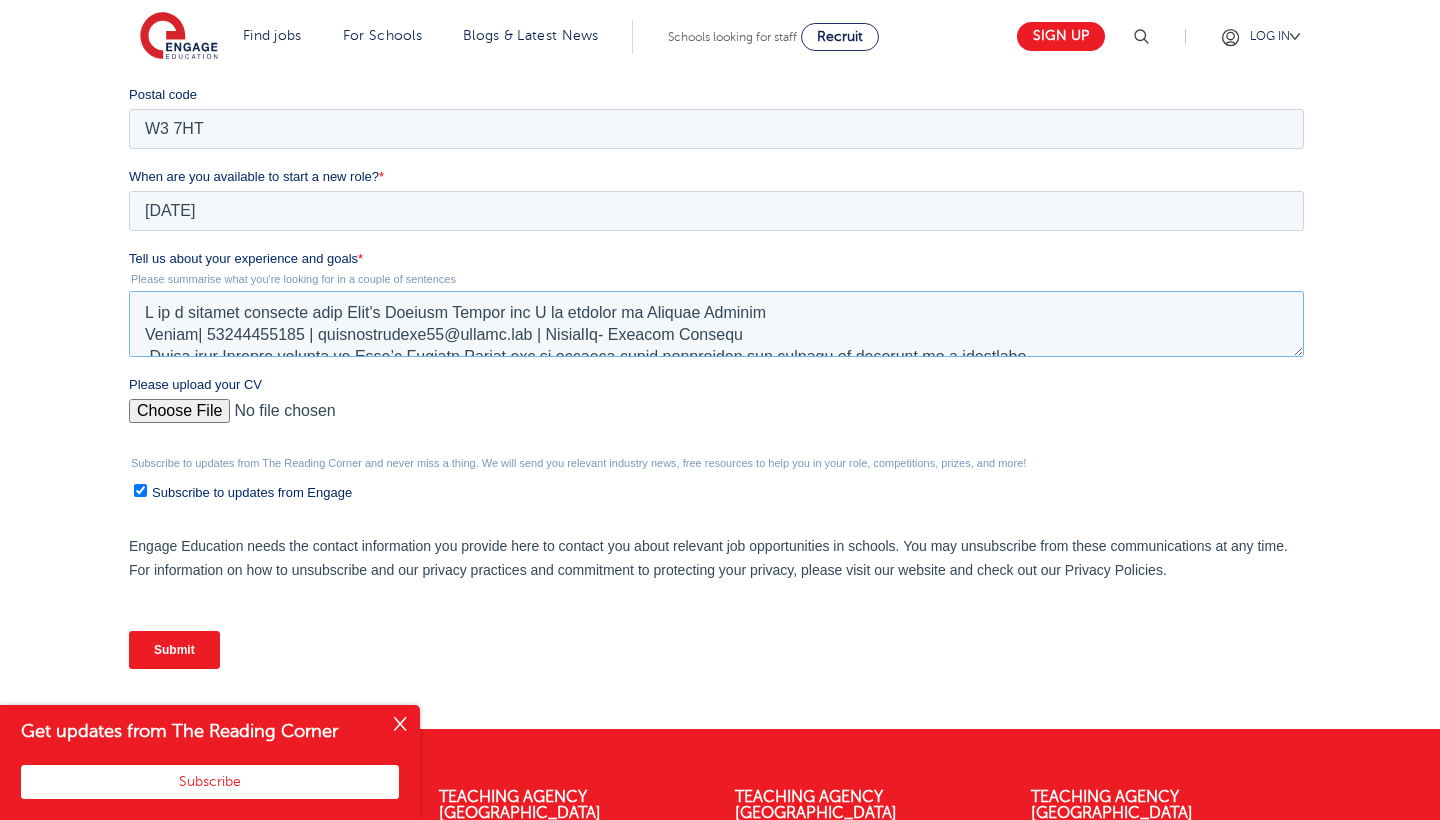scroll, scrollTop: 1672, scrollLeft: 0, axis: vertical 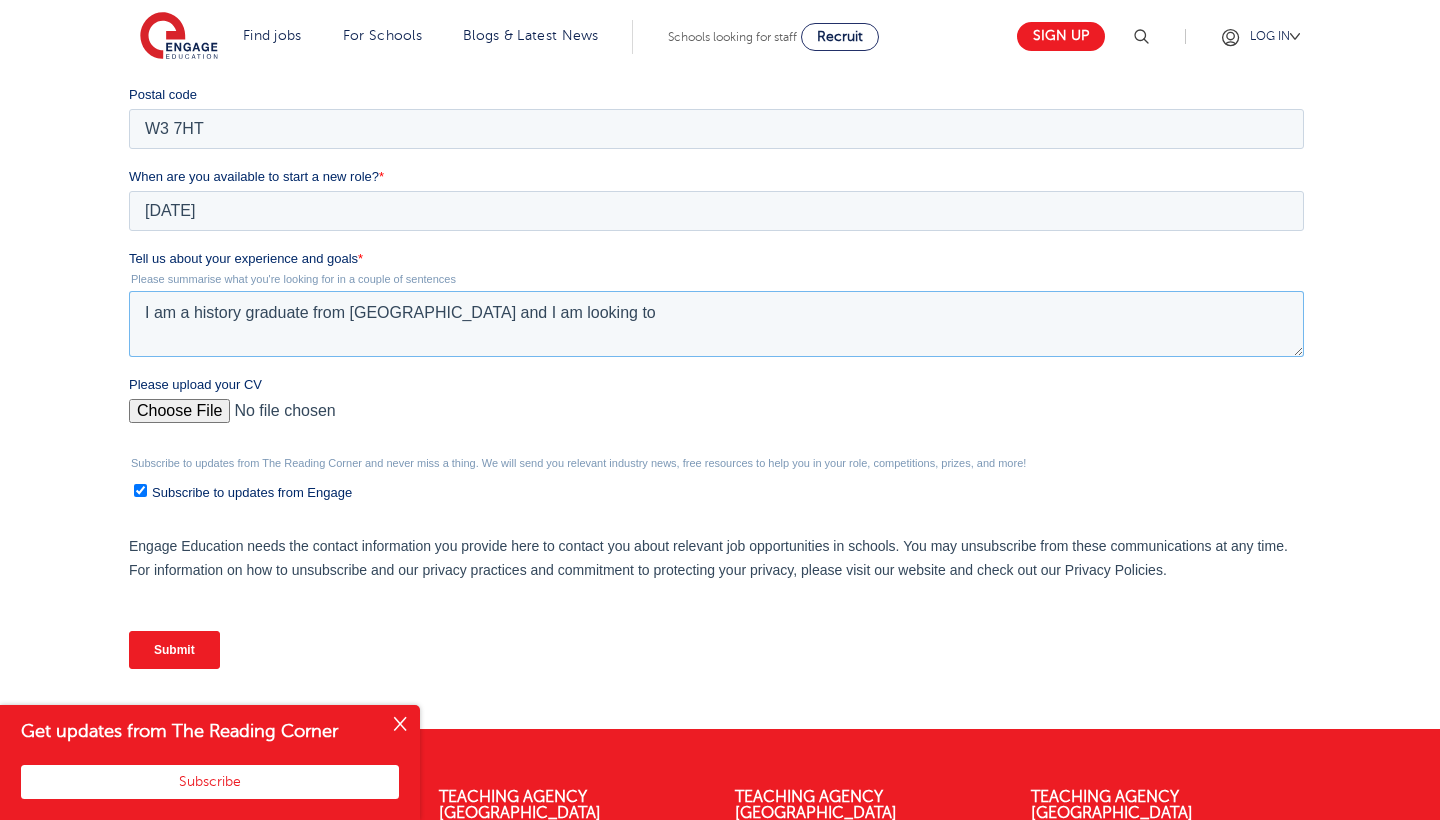 paste on "My goal as a teaching assistant is to support both the teacher and the students by creating a positive, encouraging environment where children feel confident to learn. I’m also interested in eventually pursuing teacher training, so I see this role as a valuable step in developing my classroom experience." 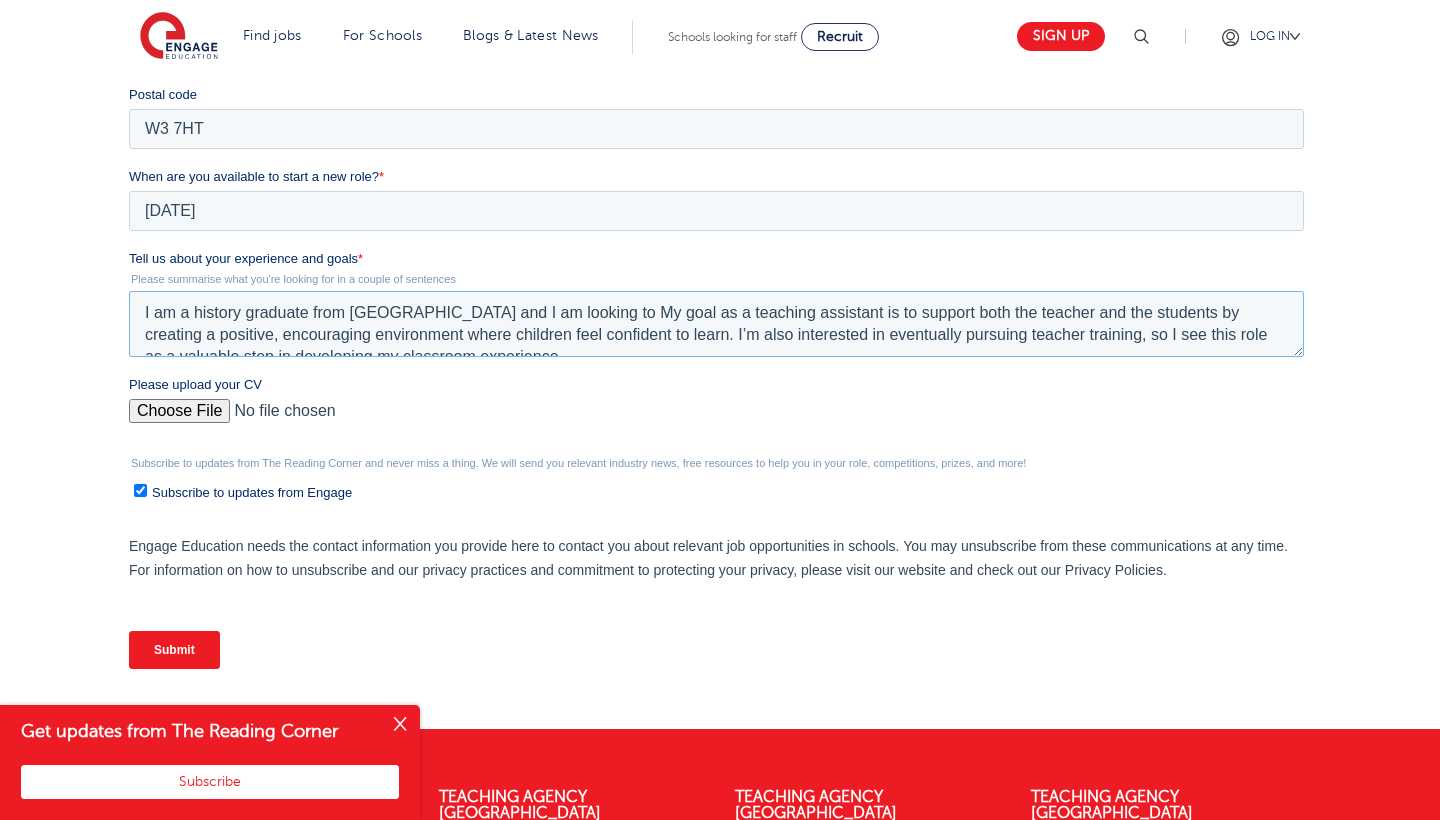 scroll, scrollTop: 0, scrollLeft: 0, axis: both 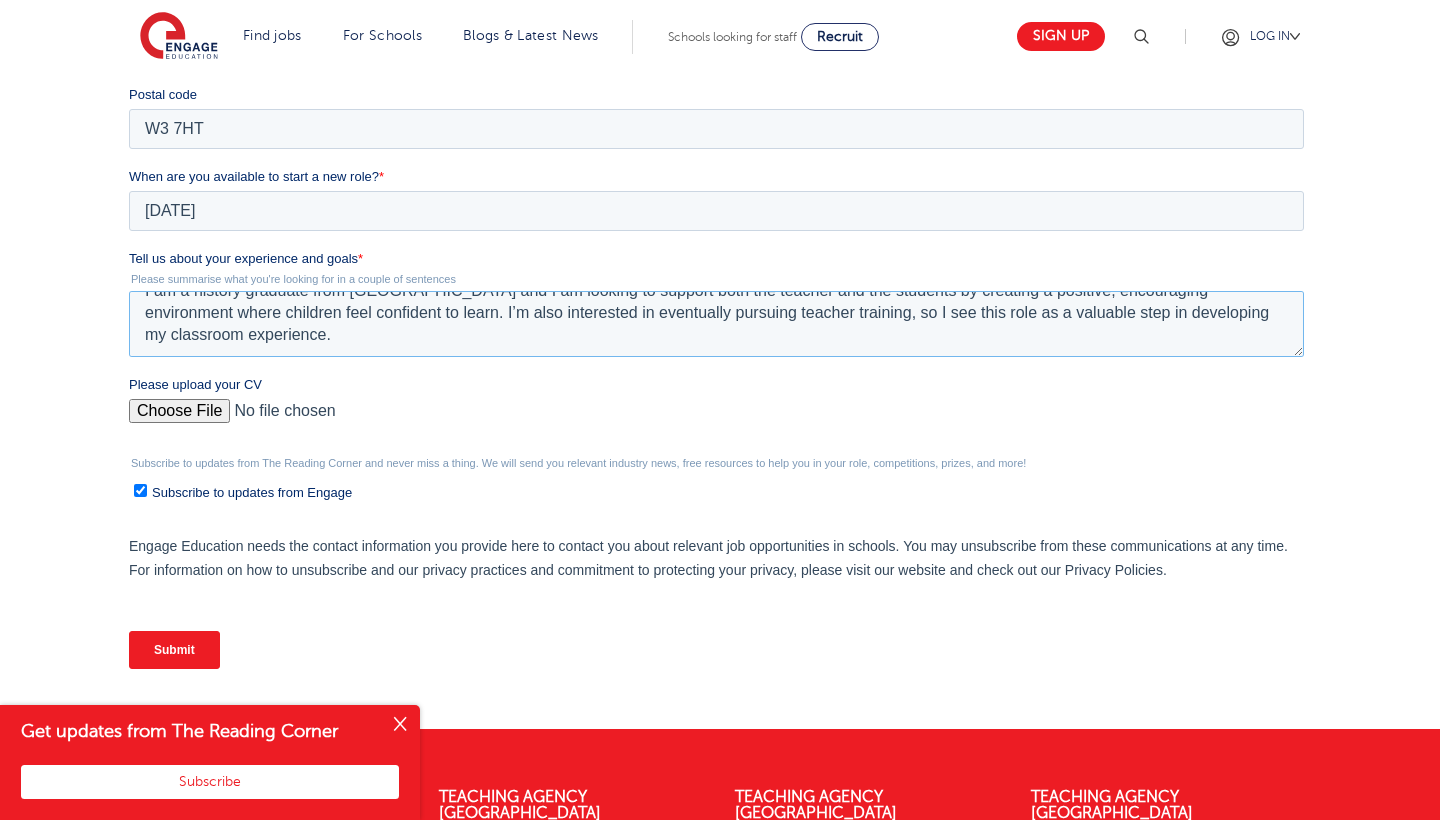 click on "I am a history graduate from King's College London and I am looking to support both the teacher and the students by creating a positive, encouraging environment where children feel confident to learn. I’m also interested in eventually pursuing teacher training, so I see this role as a valuable step in developing my classroom experience." at bounding box center [715, 324] 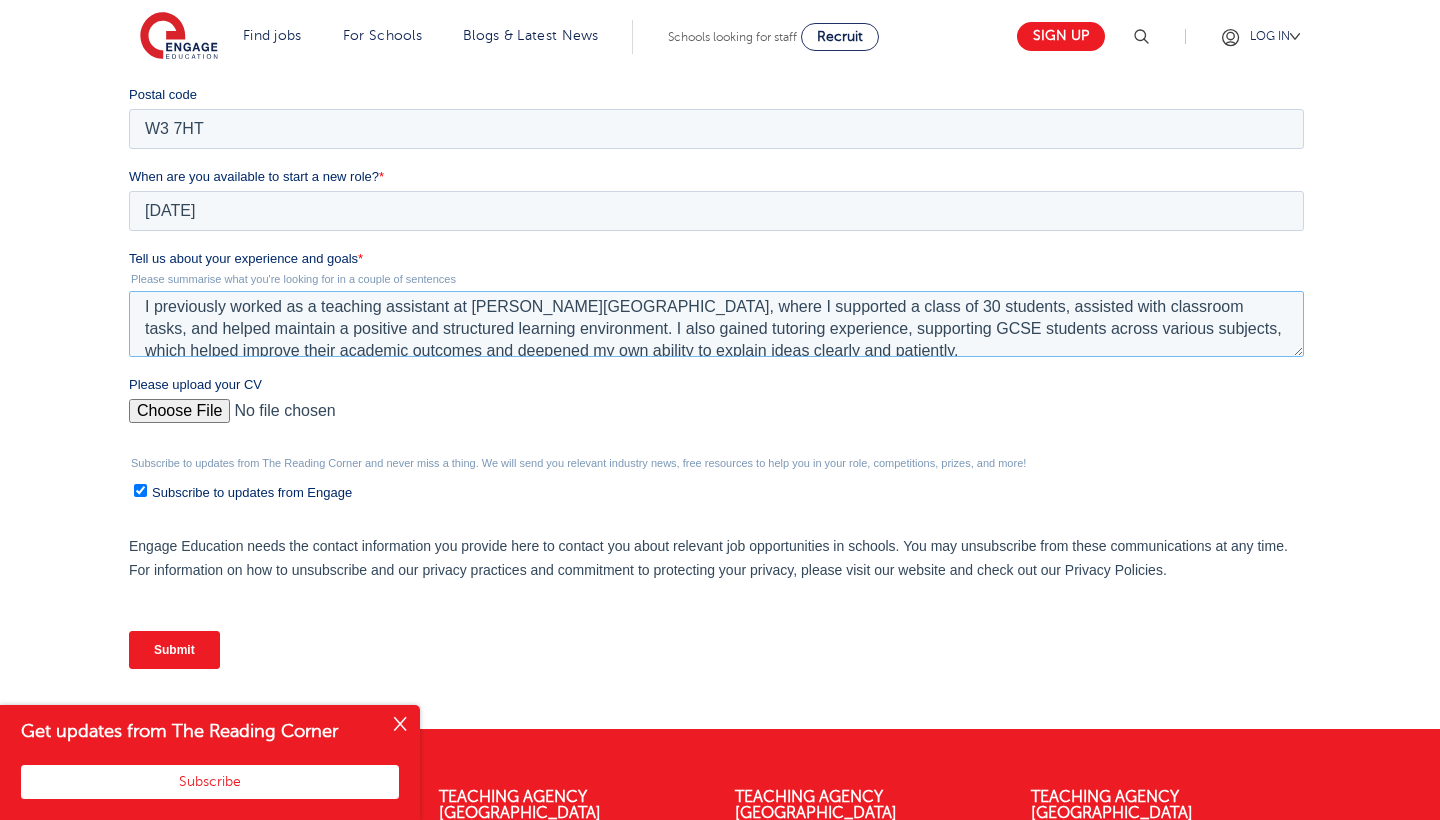 scroll, scrollTop: 98, scrollLeft: 0, axis: vertical 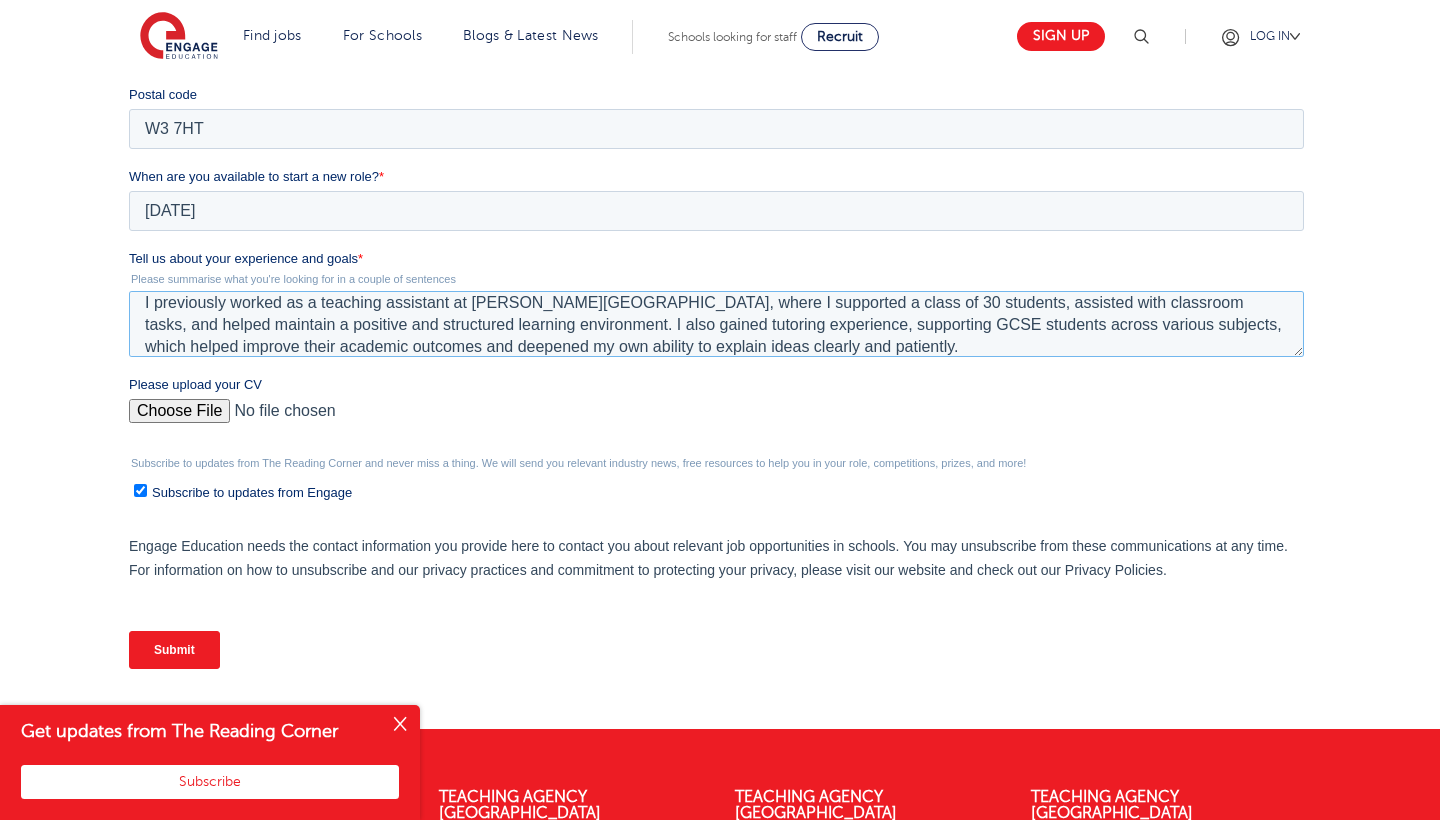 click on "I am a history graduate from King's College London and I am looking to support both the teacher and the students by creating a positive, encouraging environment where children feel confident to learn. I’m also interested in eventually pursuing teacher training, so I see this role as a valuable step in developing my classroom experience.
I previously worked as a teaching assistant at Edward Betham CofE Primary School, where I supported a class of 30 students, assisted with classroom tasks, and helped maintain a positive and structured learning environment. I also gained tutoring experience, supporting GCSE students across various subjects, which helped improve their academic outcomes and deepened my own ability to explain ideas clearly and patiently." at bounding box center (715, 324) 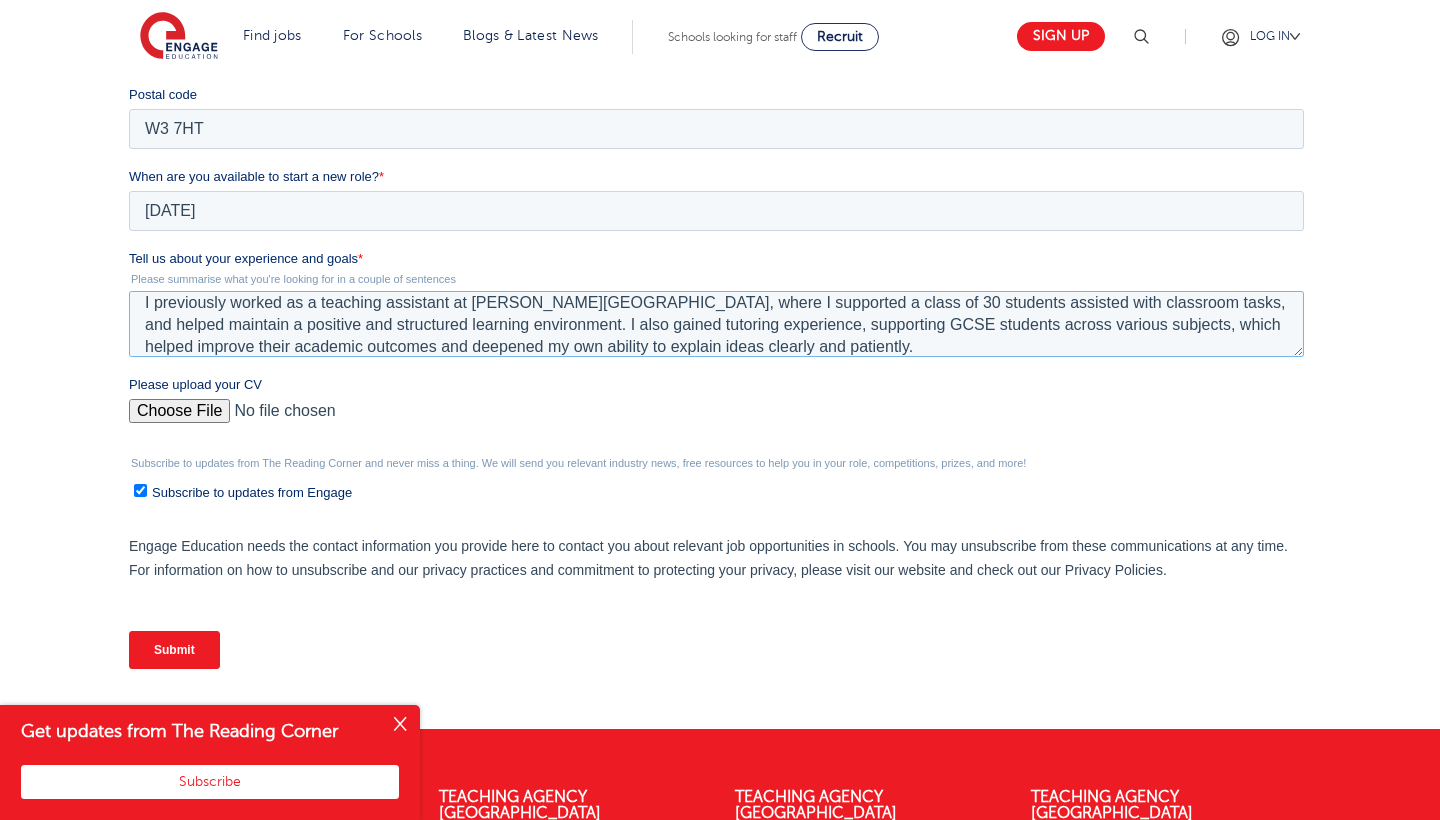 scroll, scrollTop: 96, scrollLeft: 0, axis: vertical 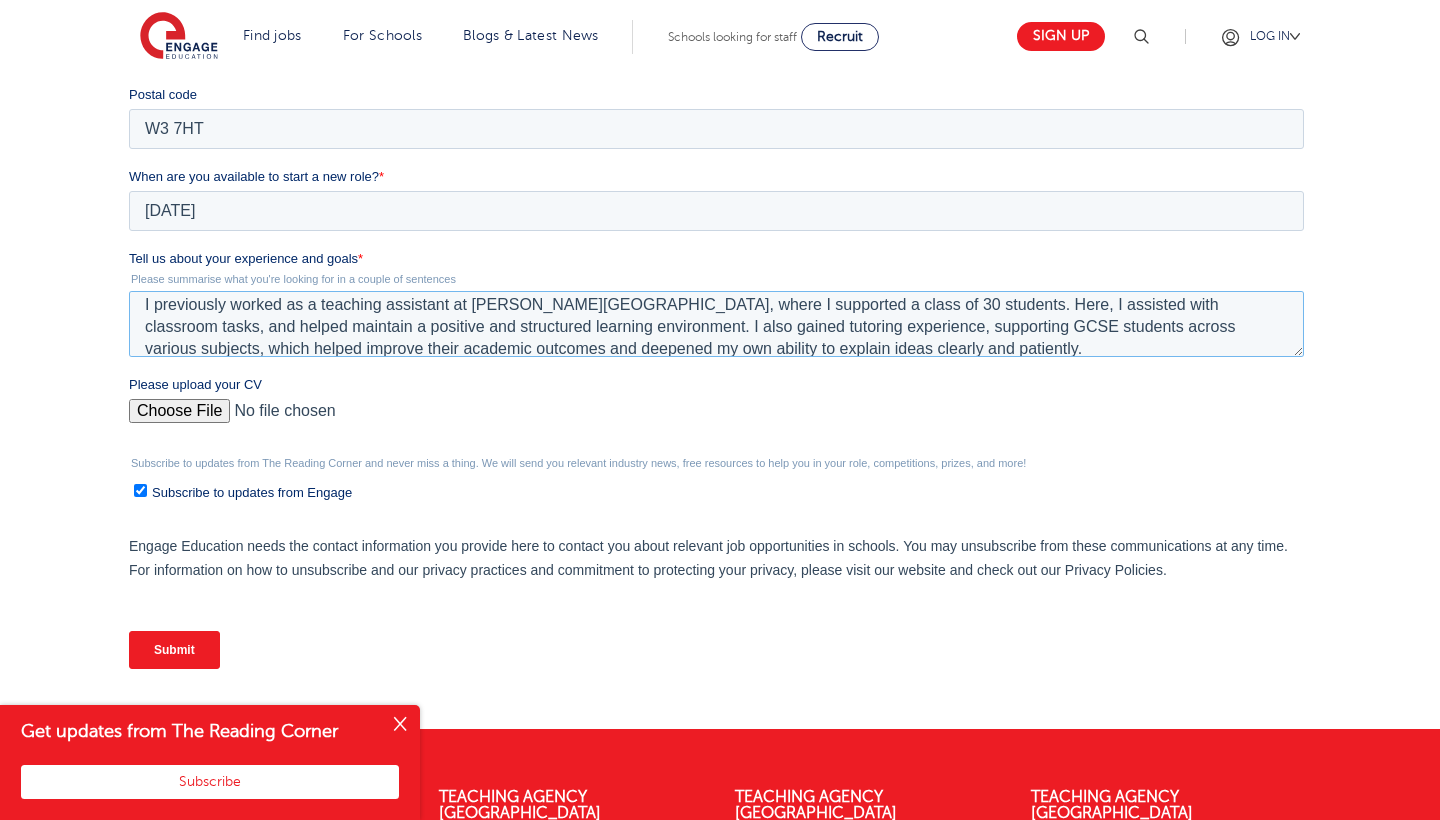 click on "I am a history graduate from King's College London and I am looking to support both the teacher and the students by creating a positive, encouraging environment where children feel confident to learn. I’m also interested in eventually pursuing teacher training, so I see this role as a valuable step in developing my classroom experience.
I previously worked as a teaching assistant at Edward Betham CofE Primary School, where I supported a class of 30 students. Here, I assisted with classroom tasks, and helped maintain a positive and structured learning environment. I also gained tutoring experience, supporting GCSE students across various subjects, which helped improve their academic outcomes and deepened my own ability to explain ideas clearly and patiently." at bounding box center (715, 324) 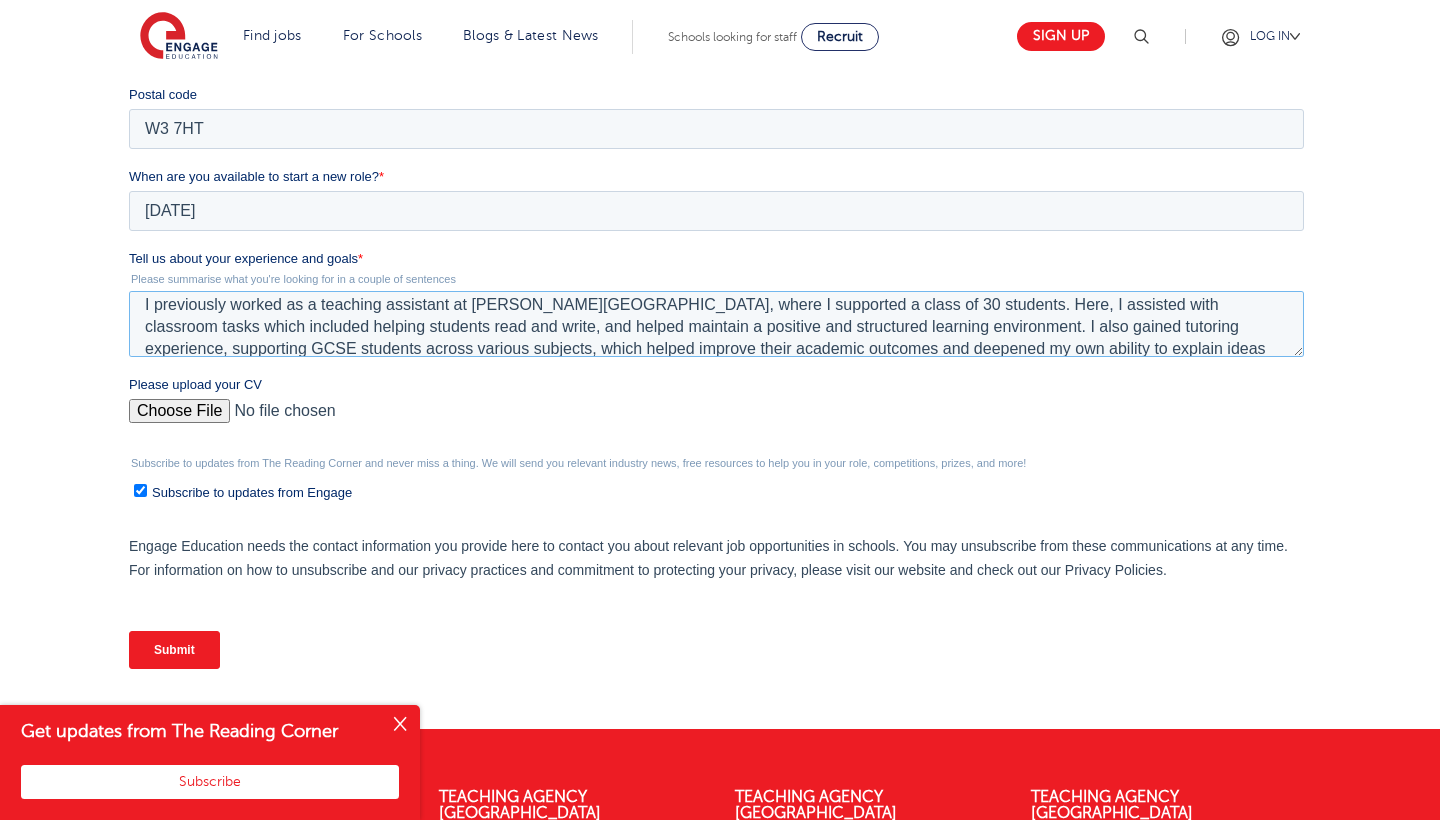 click on "I am a history graduate from King's College London and I am looking to support both the teacher and the students by creating a positive, encouraging environment where children feel confident to learn. I’m also interested in eventually pursuing teacher training, so I see this role as a valuable step in developing my classroom experience.
I previously worked as a teaching assistant at Edward Betham CofE Primary School, where I supported a class of 30 students. Here, I assisted with classroom tasks which included helping students read and write, and helped maintain a positive and structured learning environment. I also gained tutoring experience, supporting GCSE students across various subjects, which helped improve their academic outcomes and deepened my own ability to explain ideas clearly and patiently." at bounding box center [715, 324] 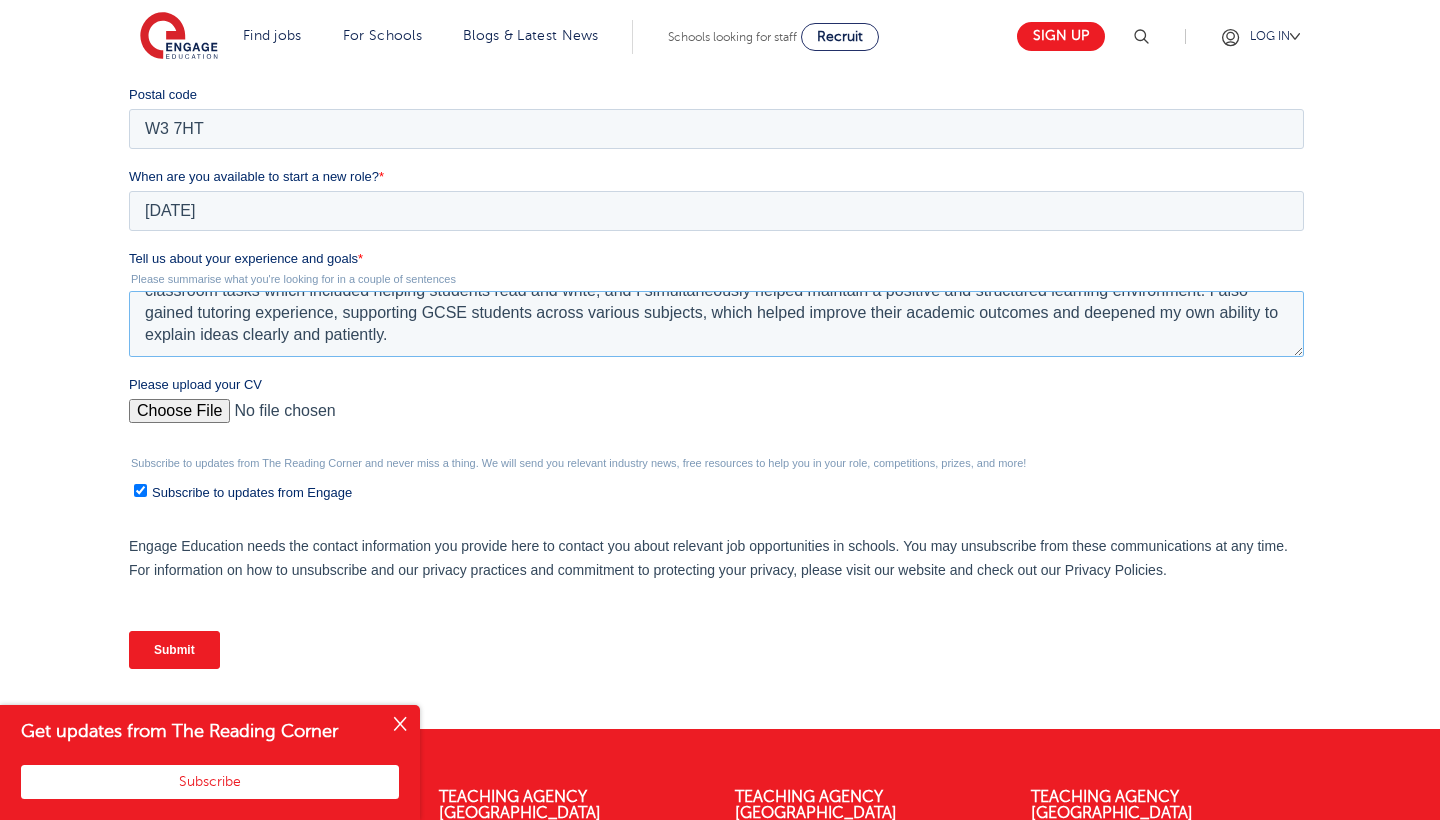 scroll, scrollTop: 132, scrollLeft: 0, axis: vertical 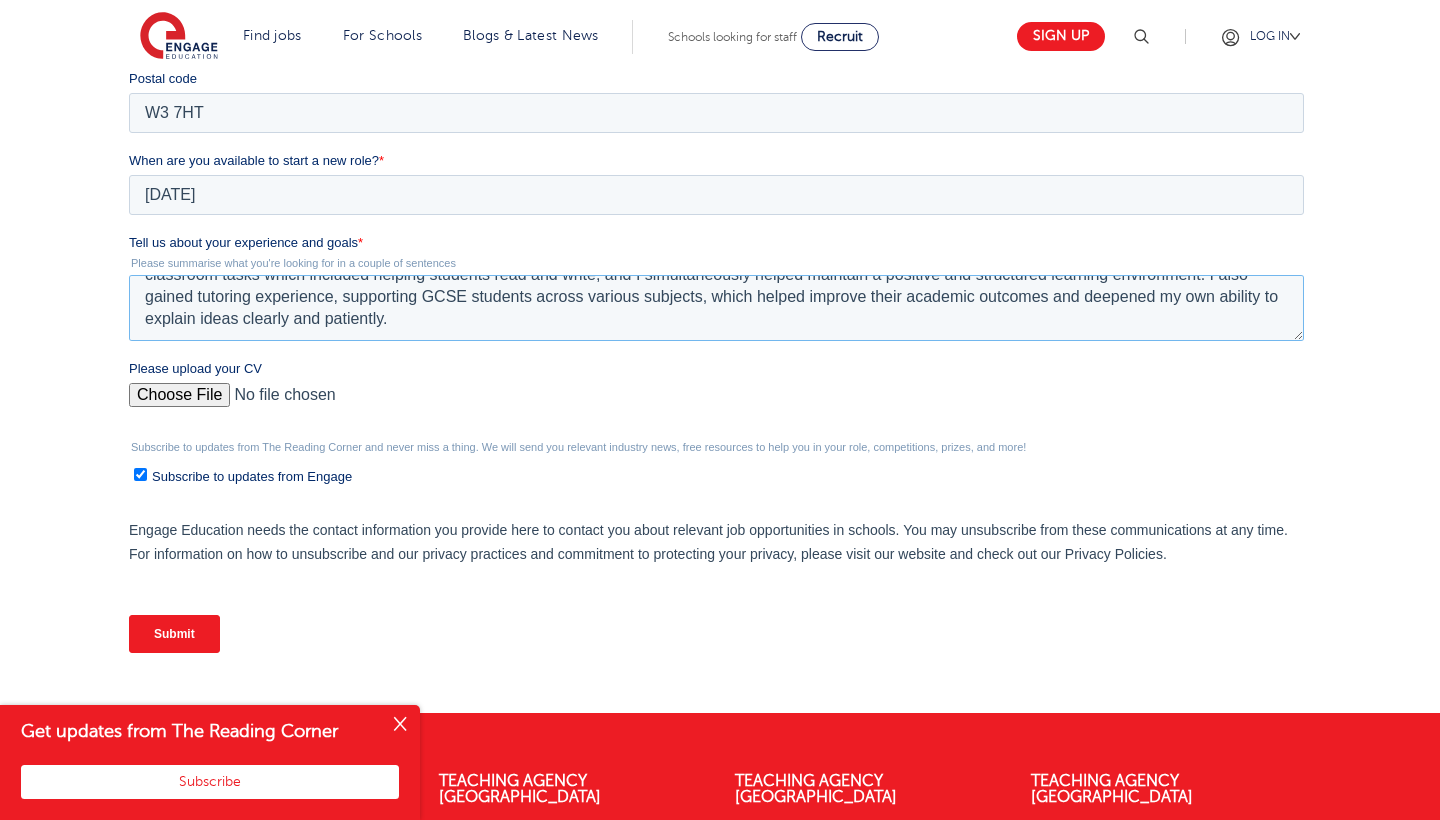 type on "I am a history graduate from King's College London and I am looking to support both the teacher and the students by creating a positive, encouraging environment where children feel confident to learn. I’m also interested in eventually pursuing teacher training, so I see this role as a valuable step in developing my classroom experience.
I previously worked as a teaching assistant at Edward Betham CofE Primary School, where I supported a class of 30 students. Here, I assisted with classroom tasks which included helping students read and write, and I simultaneously helped maintain a positive and structured learning environment. I also gained tutoring experience, supporting GCSE students across various subjects, which helped improve their academic outcomes and deepened my own ability to explain ideas clearly and patiently." 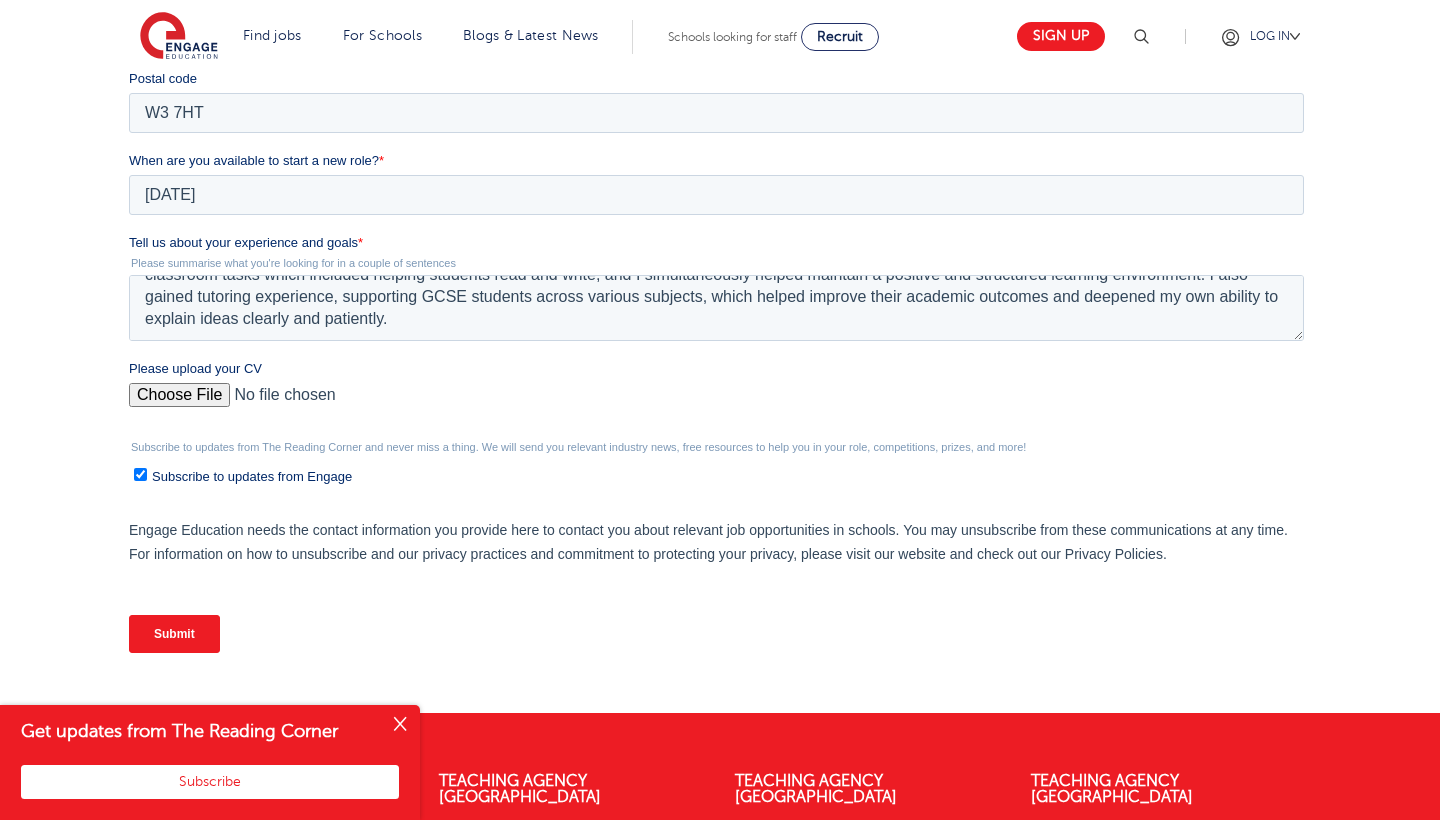 click on "Please upload your CV" at bounding box center [715, 403] 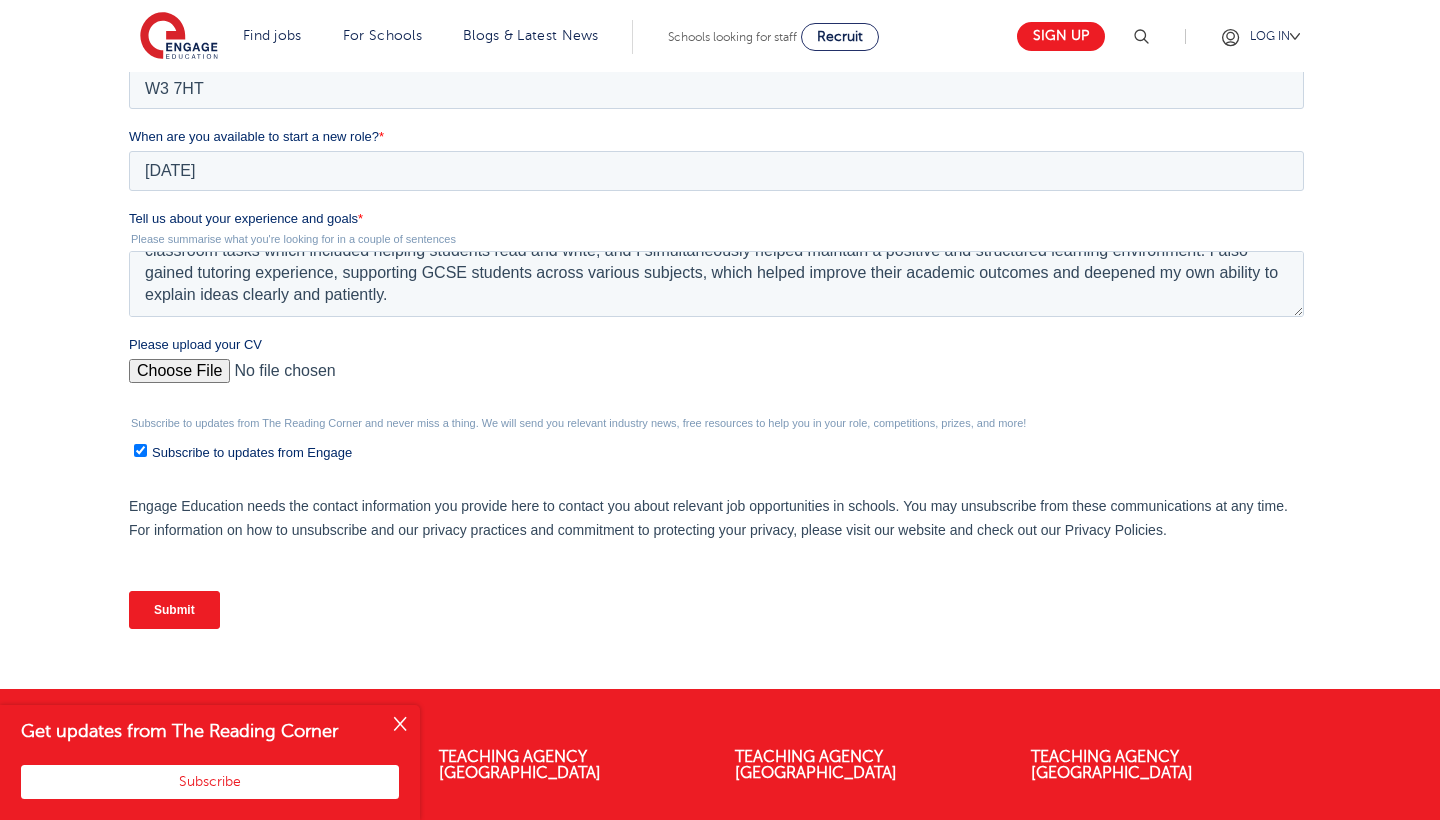 scroll, scrollTop: 677, scrollLeft: 0, axis: vertical 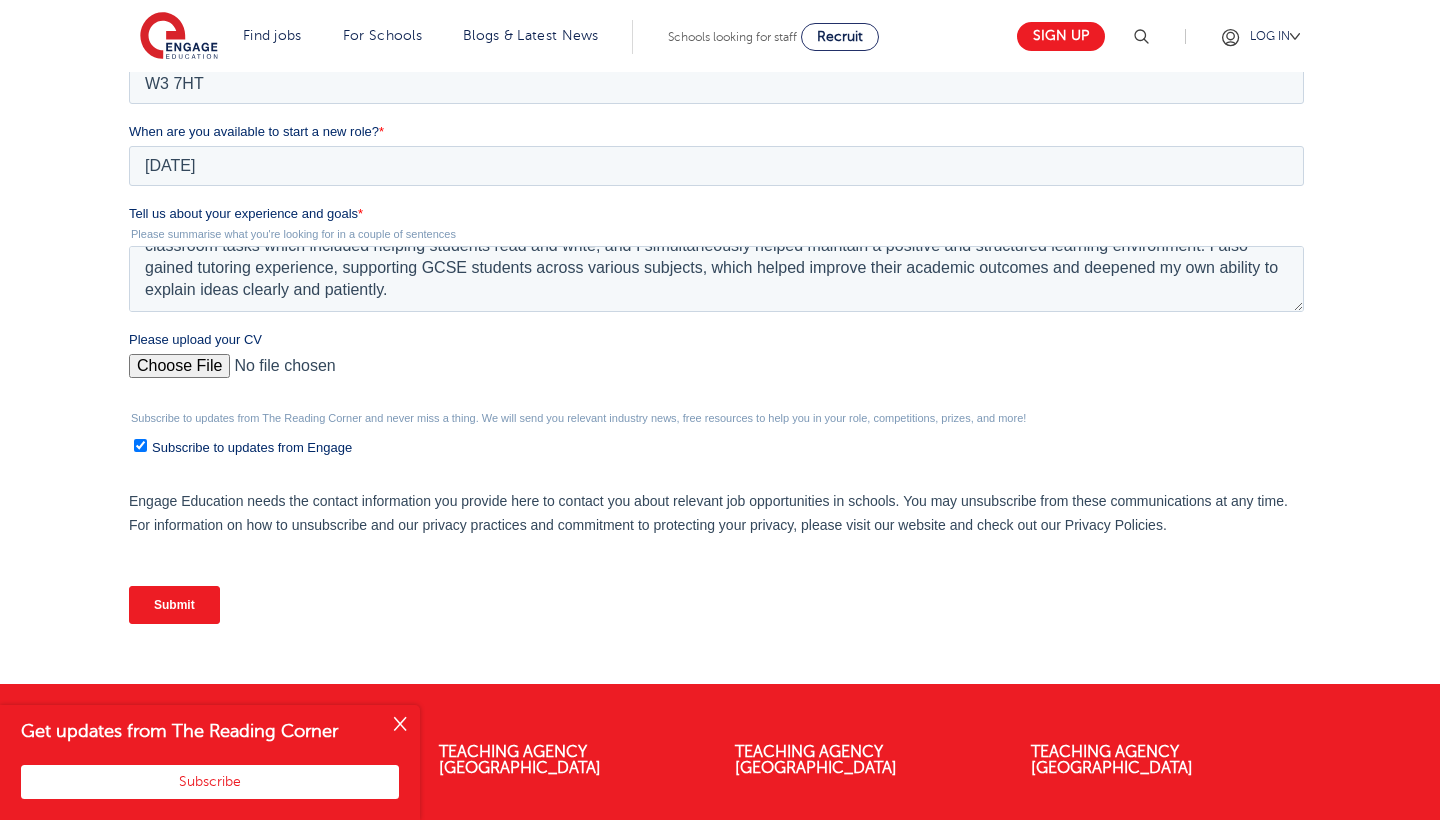 click on "Submit" at bounding box center (173, 605) 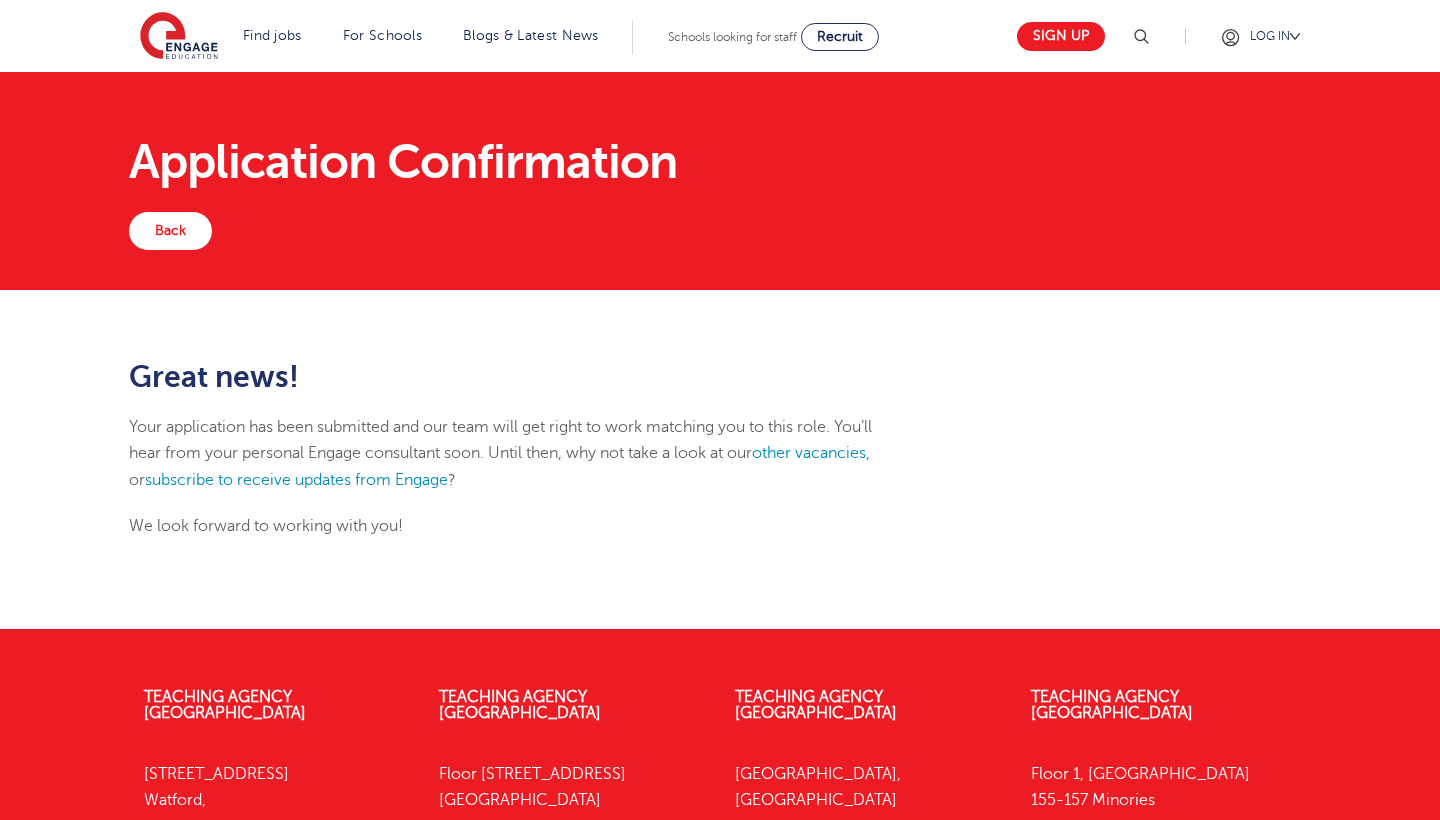 scroll, scrollTop: 0, scrollLeft: 0, axis: both 